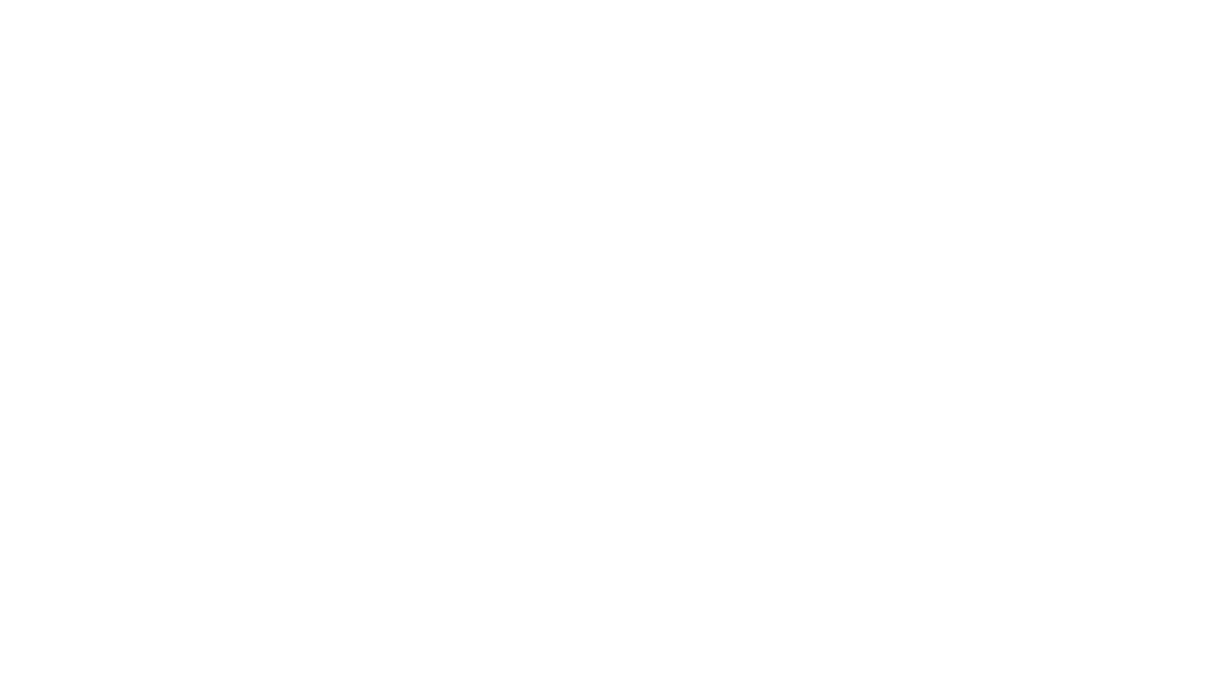 scroll, scrollTop: 0, scrollLeft: 0, axis: both 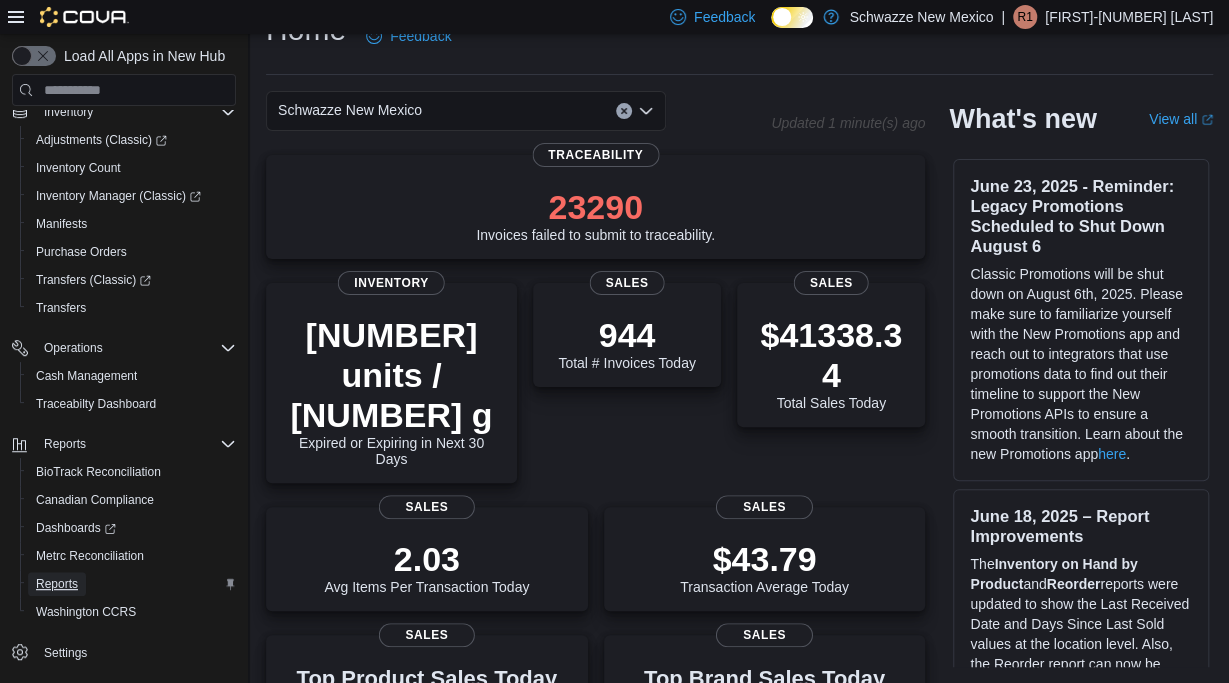 click on "Reports" at bounding box center (57, 584) 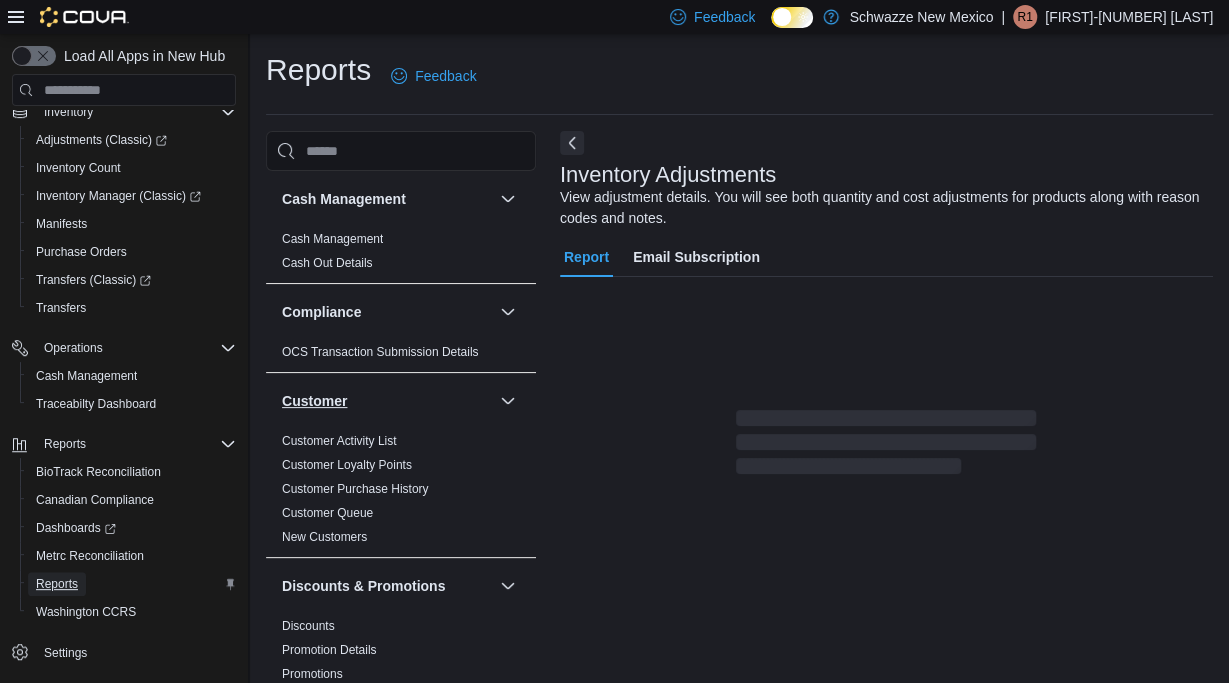 scroll, scrollTop: 7, scrollLeft: 0, axis: vertical 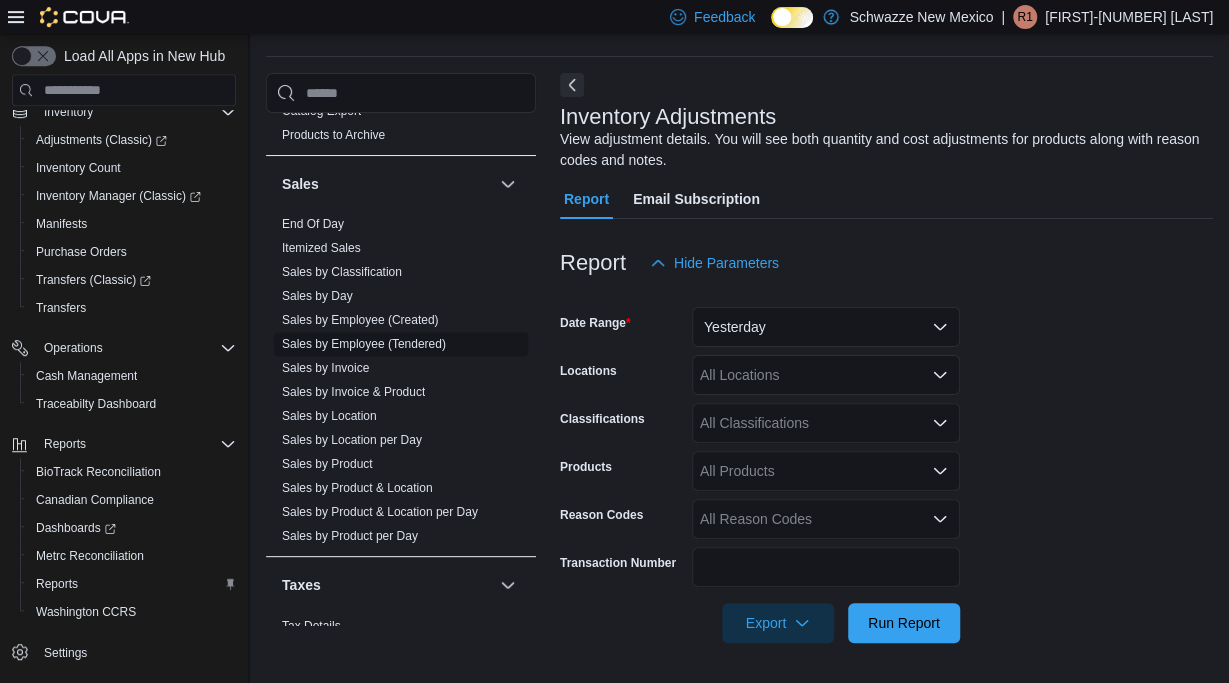 click on "Sales by Employee (Tendered)" at bounding box center (364, 344) 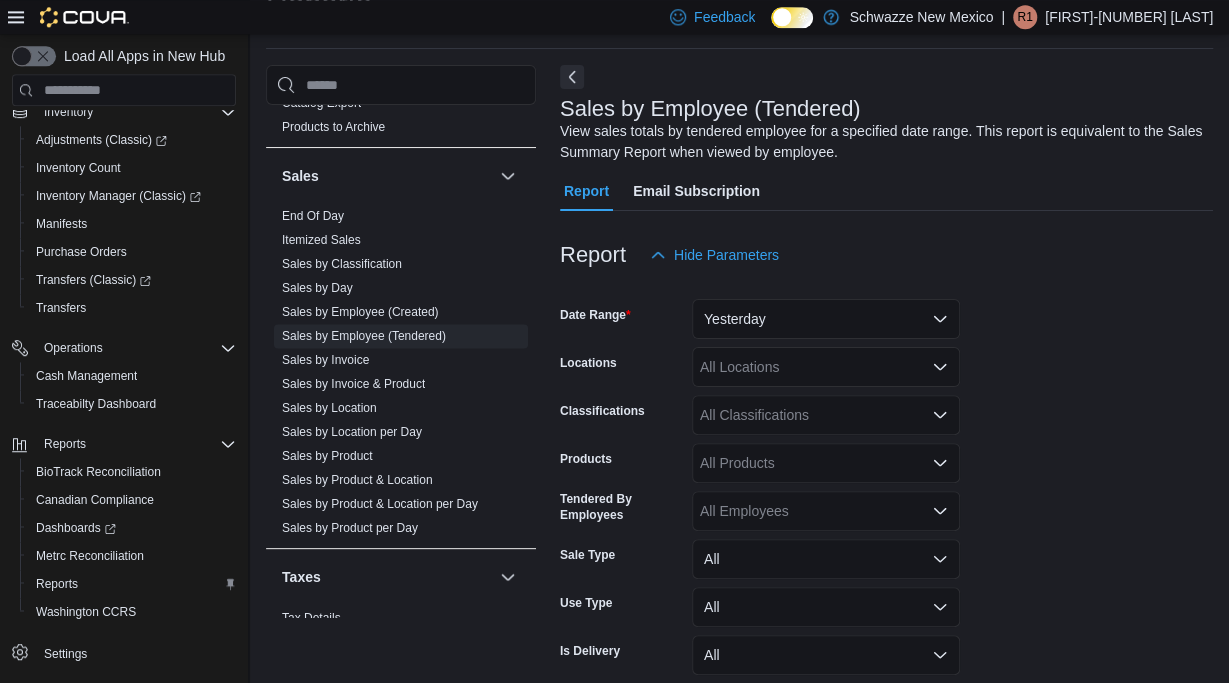 scroll, scrollTop: 67, scrollLeft: 0, axis: vertical 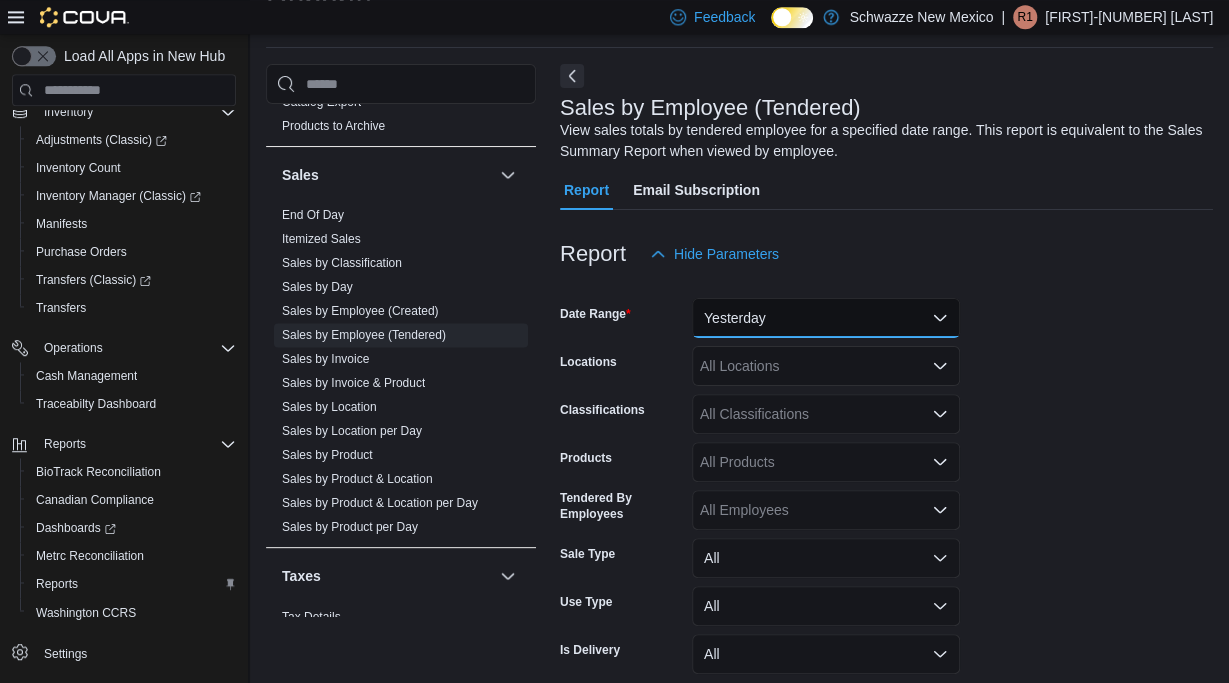click on "Yesterday" at bounding box center [826, 318] 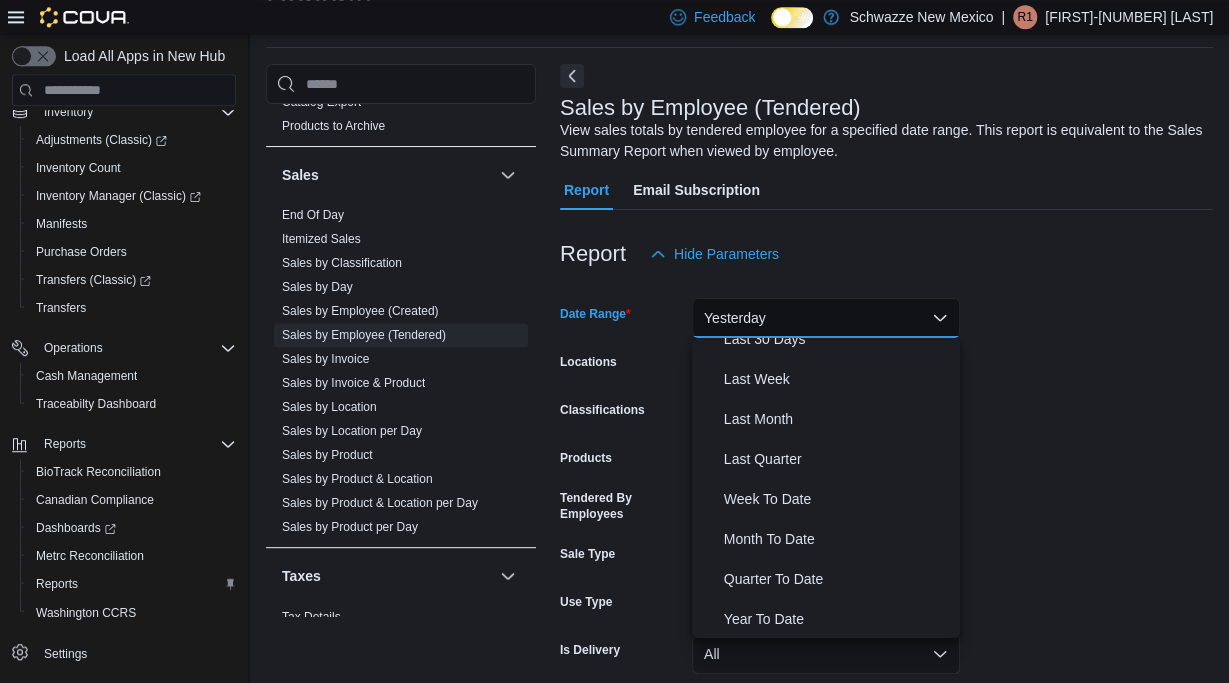 scroll, scrollTop: 300, scrollLeft: 0, axis: vertical 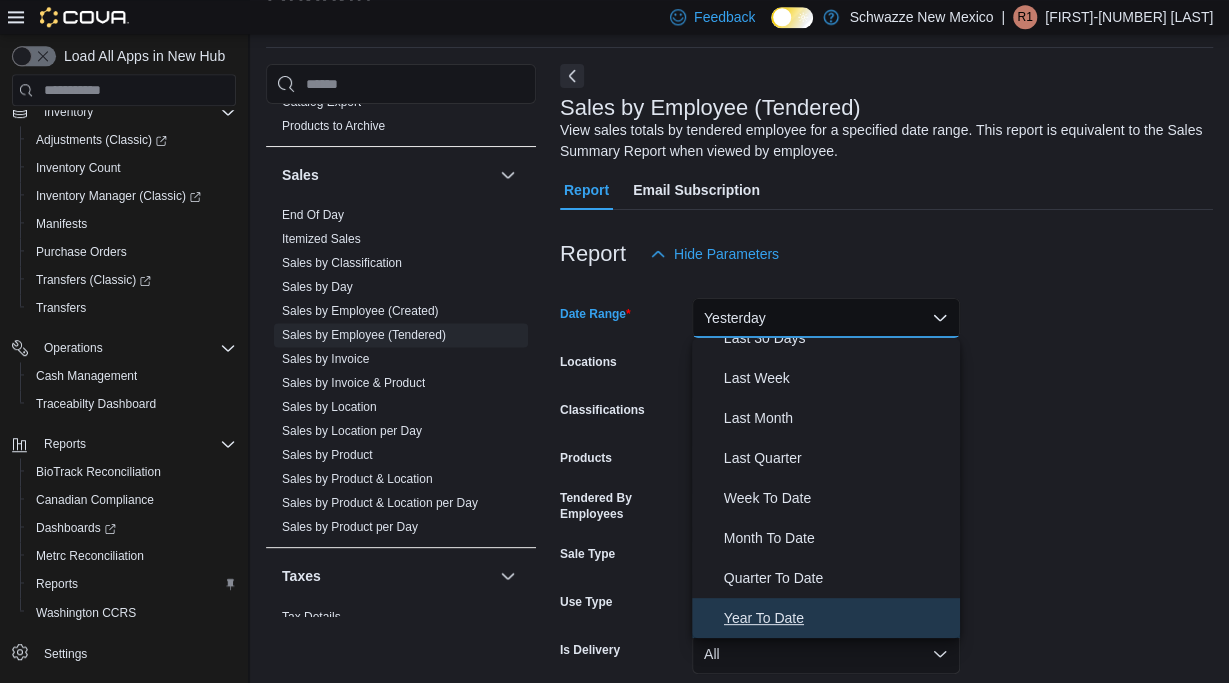 click on "Year To Date" at bounding box center (826, 618) 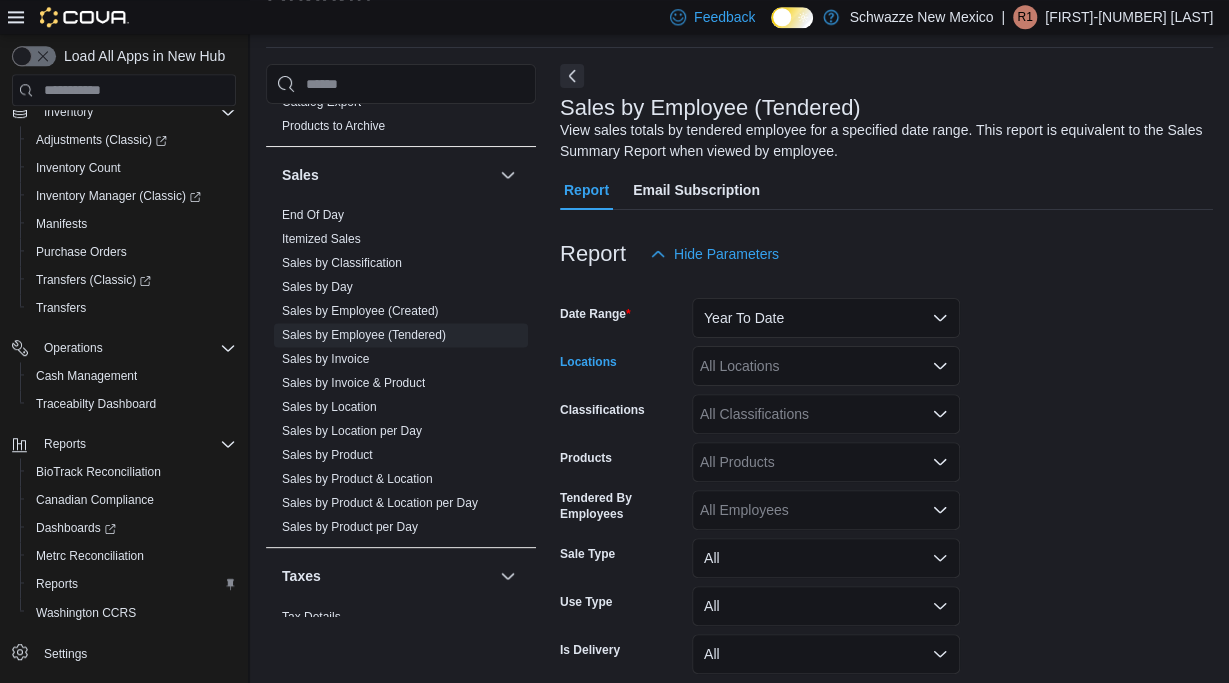 click on "All Locations" at bounding box center [826, 366] 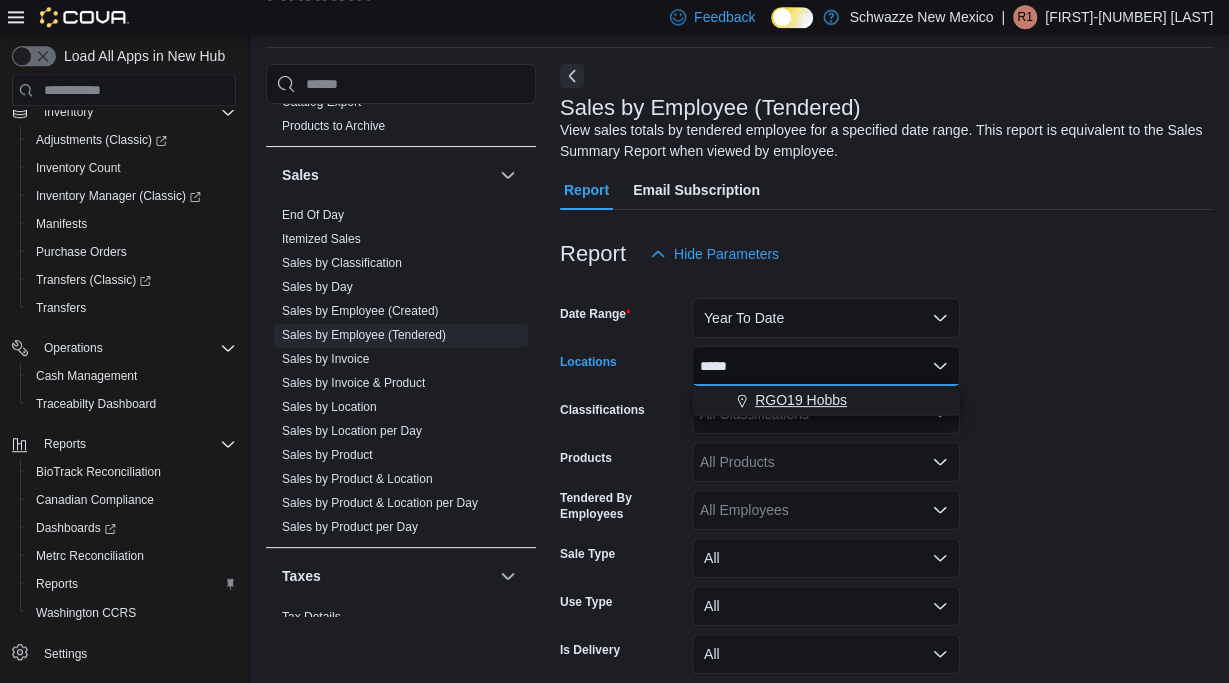 type on "*****" 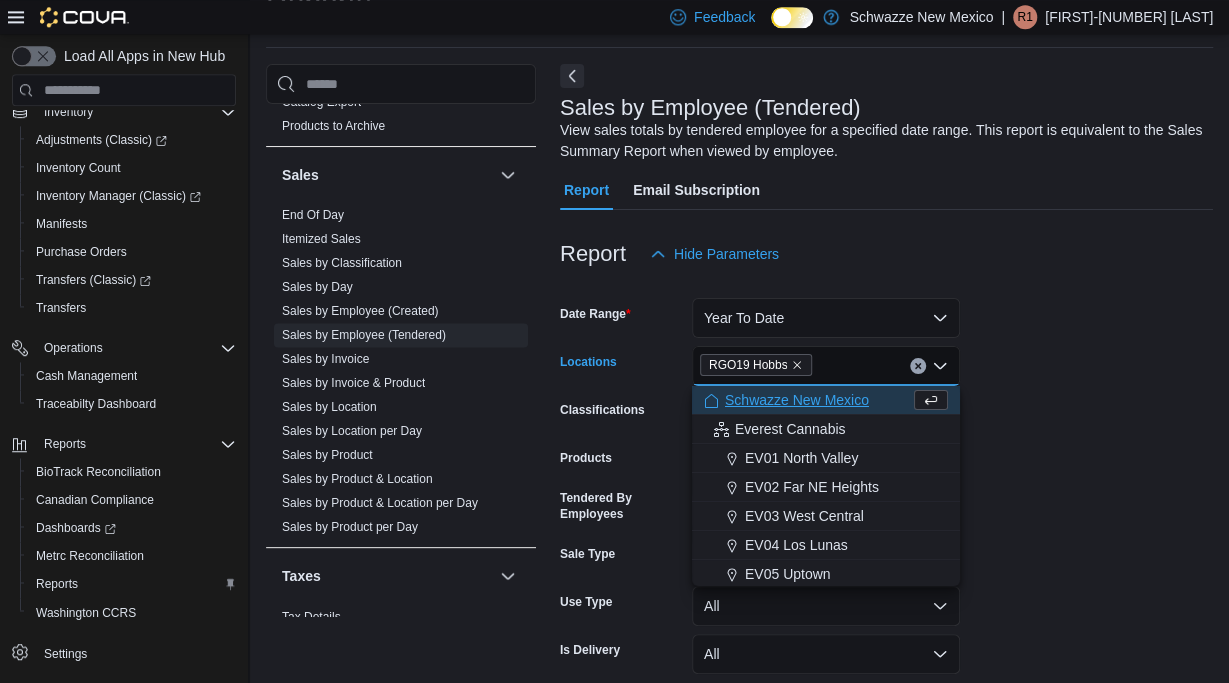 click on "Date Range Year To Date Locations RGO19 Hobbs Combo box. Selected. RGO19 Hobbs. Press Backspace to delete RGO19 Hobbs. Combo box input. All Locations. Type some text or, to display a list of choices, press Down Arrow. To exit the list of choices, press Escape. Classifications All Classifications Products All Products Employees All Employees Discount Types All Discount Types Discount Reasons All Discount Reasons Use Type All Is Delivery All Is Online Sale All Export Run Report" at bounding box center [886, 502] 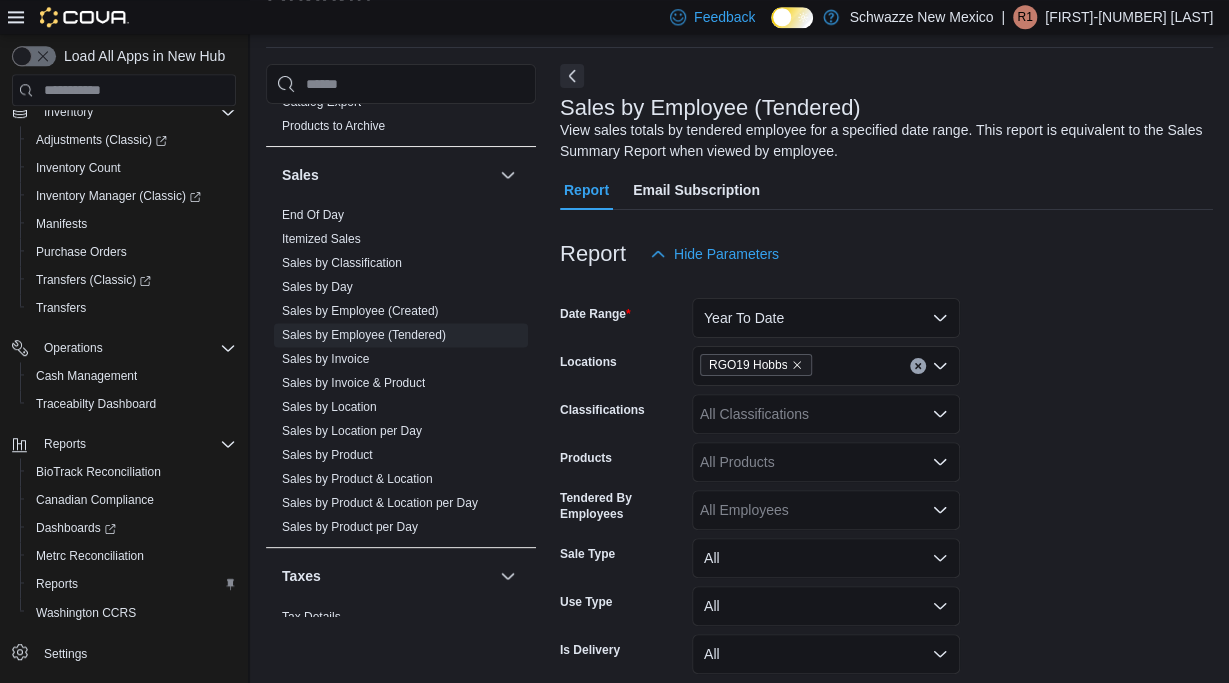 scroll, scrollTop: 154, scrollLeft: 0, axis: vertical 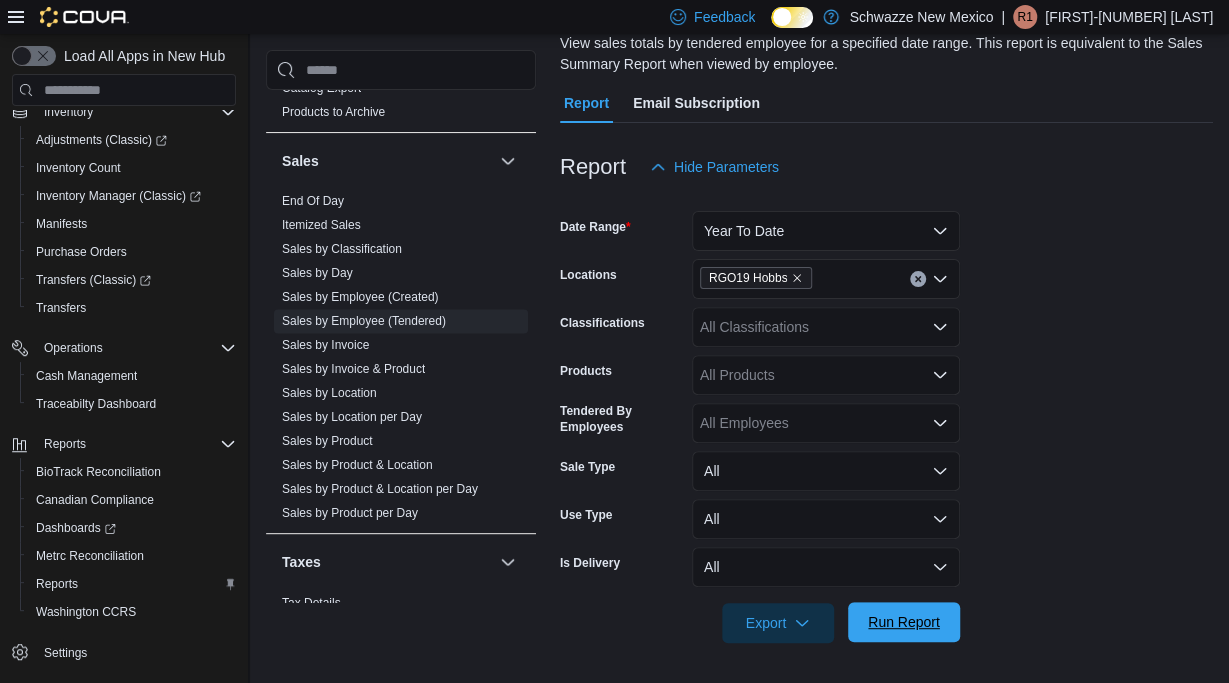 click on "Run Report" at bounding box center (904, 622) 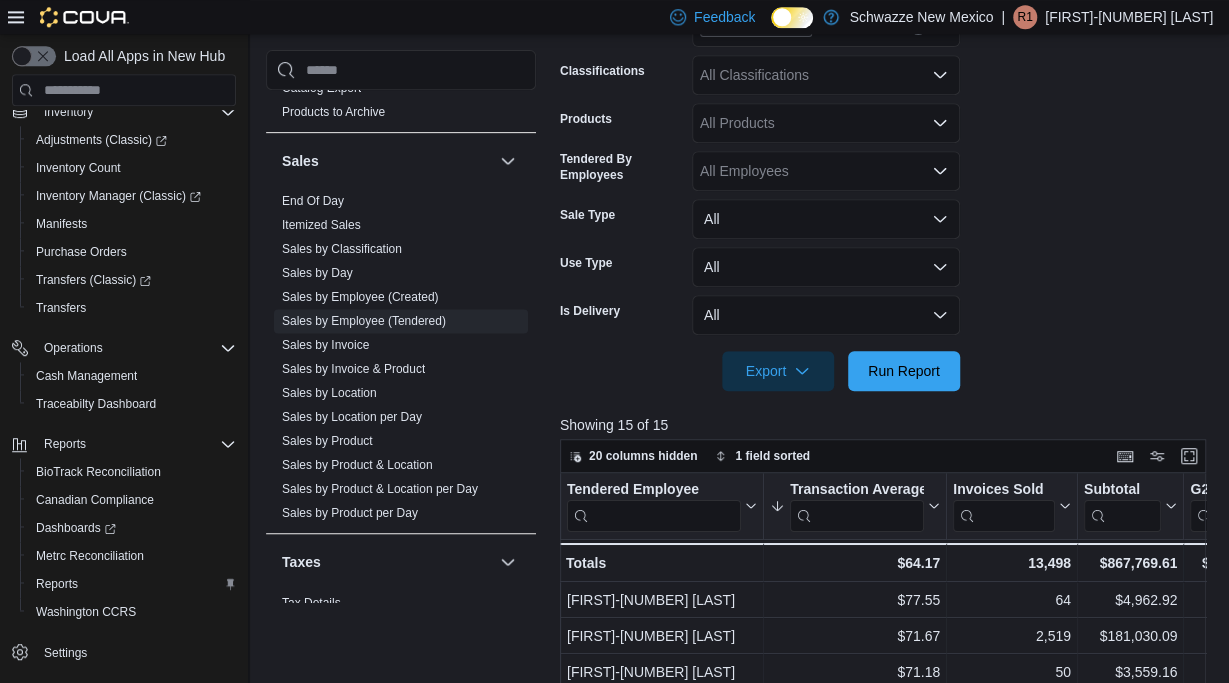 scroll, scrollTop: 408, scrollLeft: 0, axis: vertical 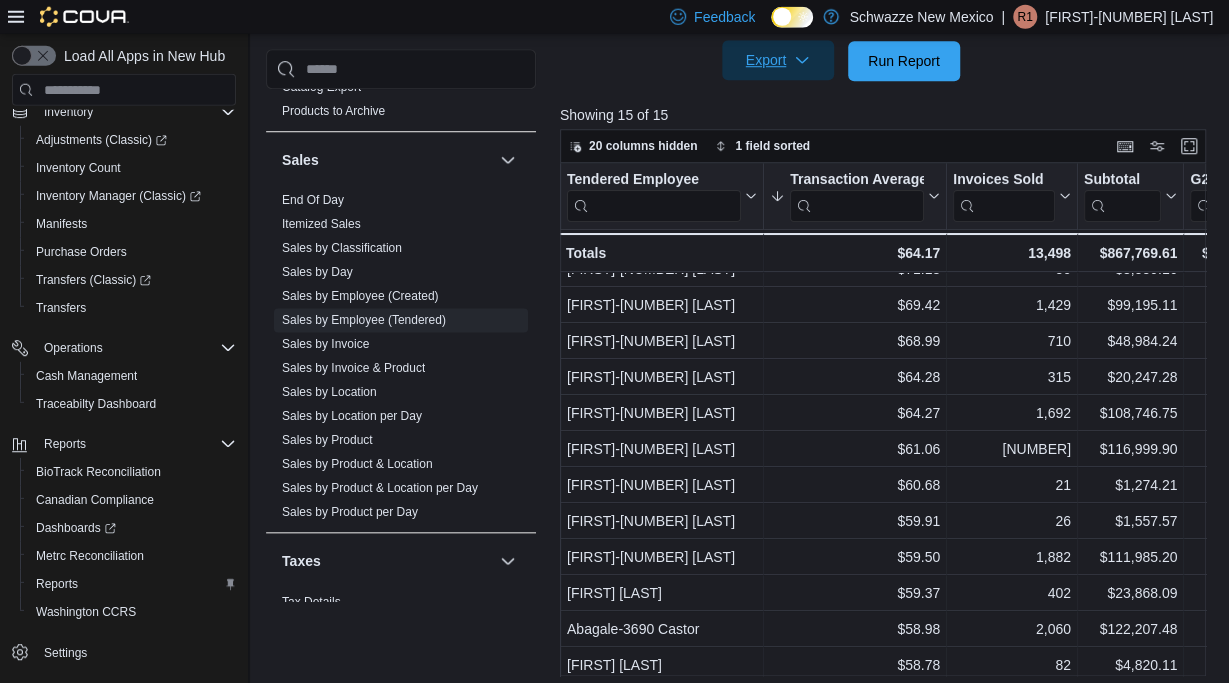 click 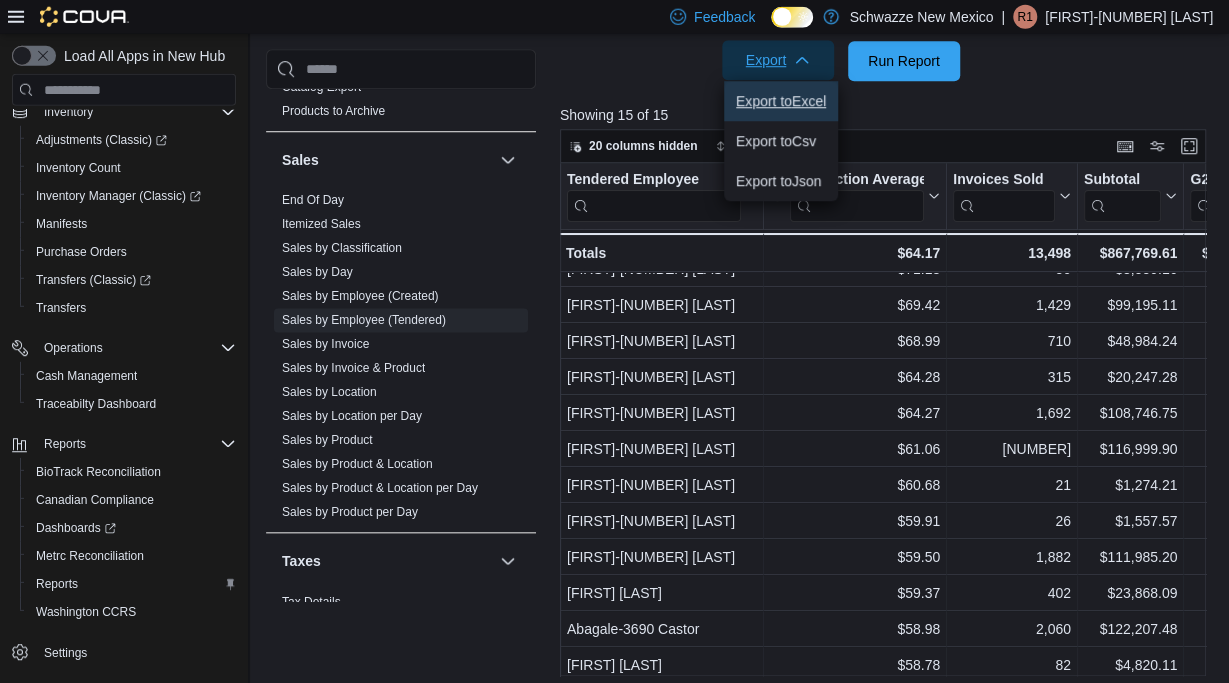 click on "Export to  Excel" at bounding box center [781, 101] 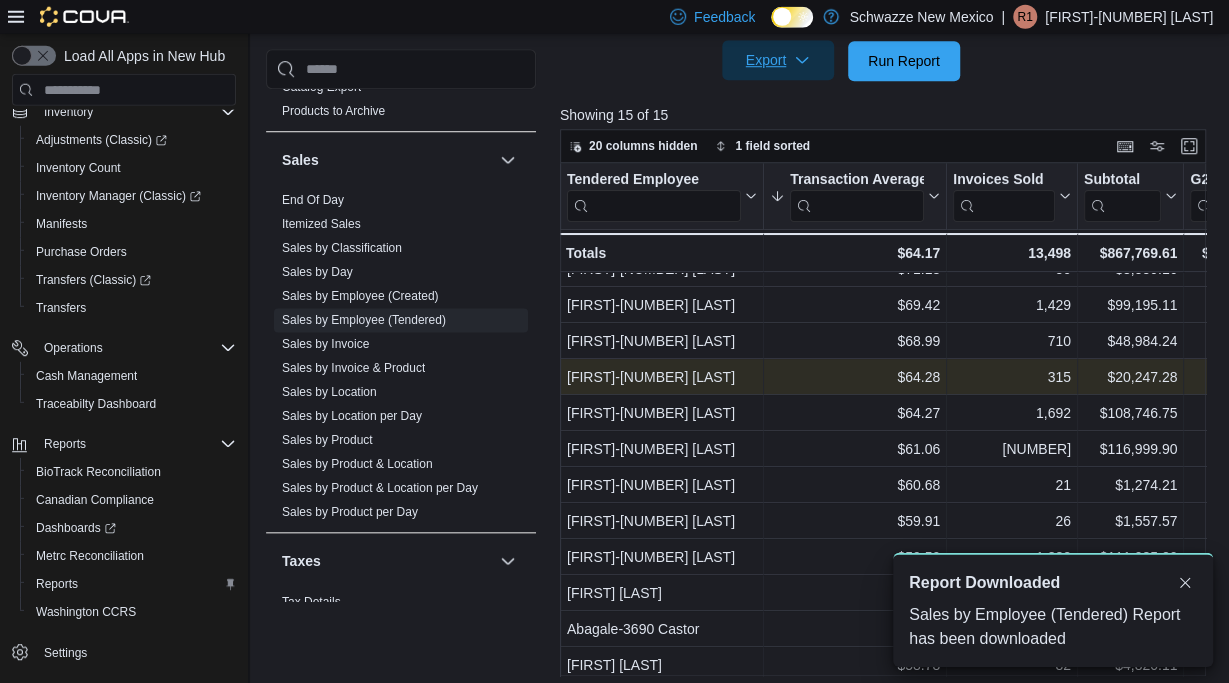 scroll, scrollTop: 0, scrollLeft: 0, axis: both 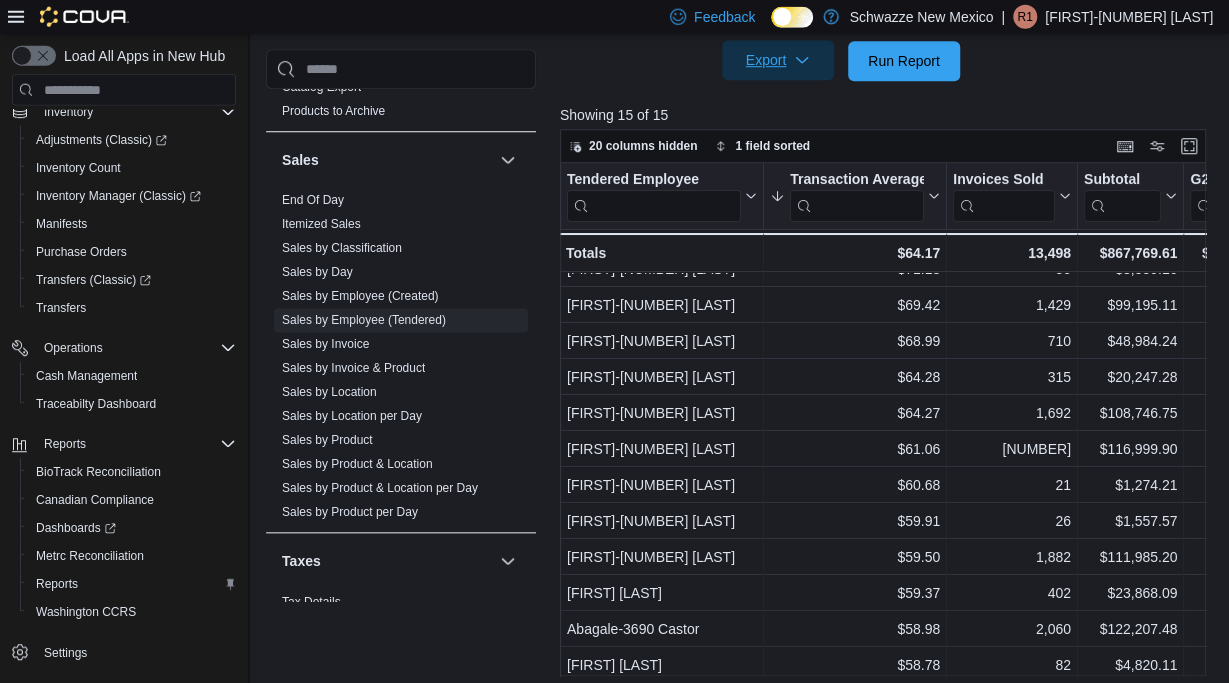 click on "Feedback Dark Mode Schwazze New Mexico | R1 [FIRST]-[NUMBER] [LAST]" at bounding box center [614, 17] 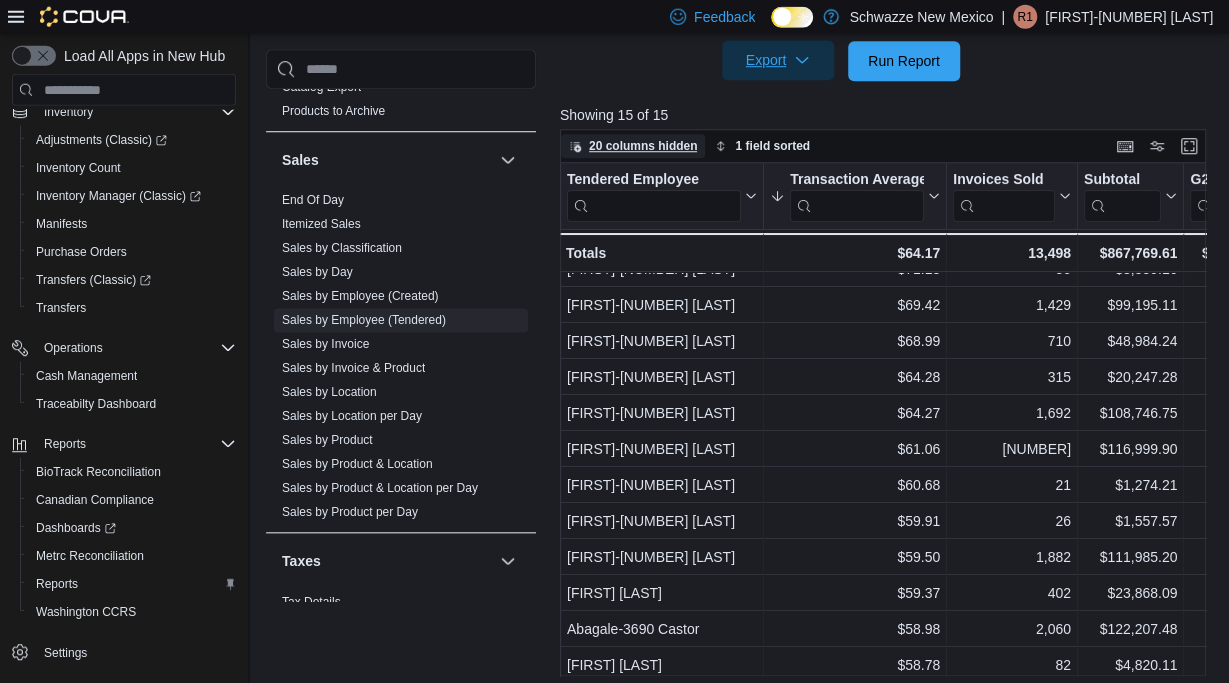 click on "20 columns hidden" at bounding box center (643, 146) 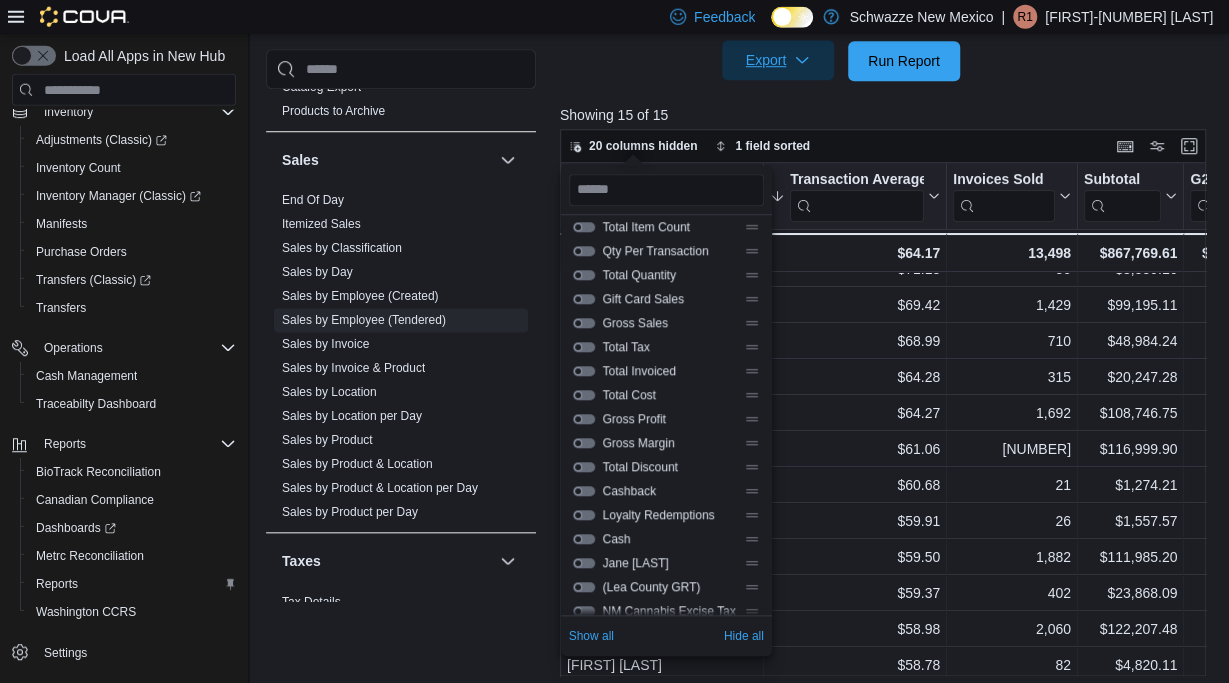 scroll, scrollTop: 225, scrollLeft: 0, axis: vertical 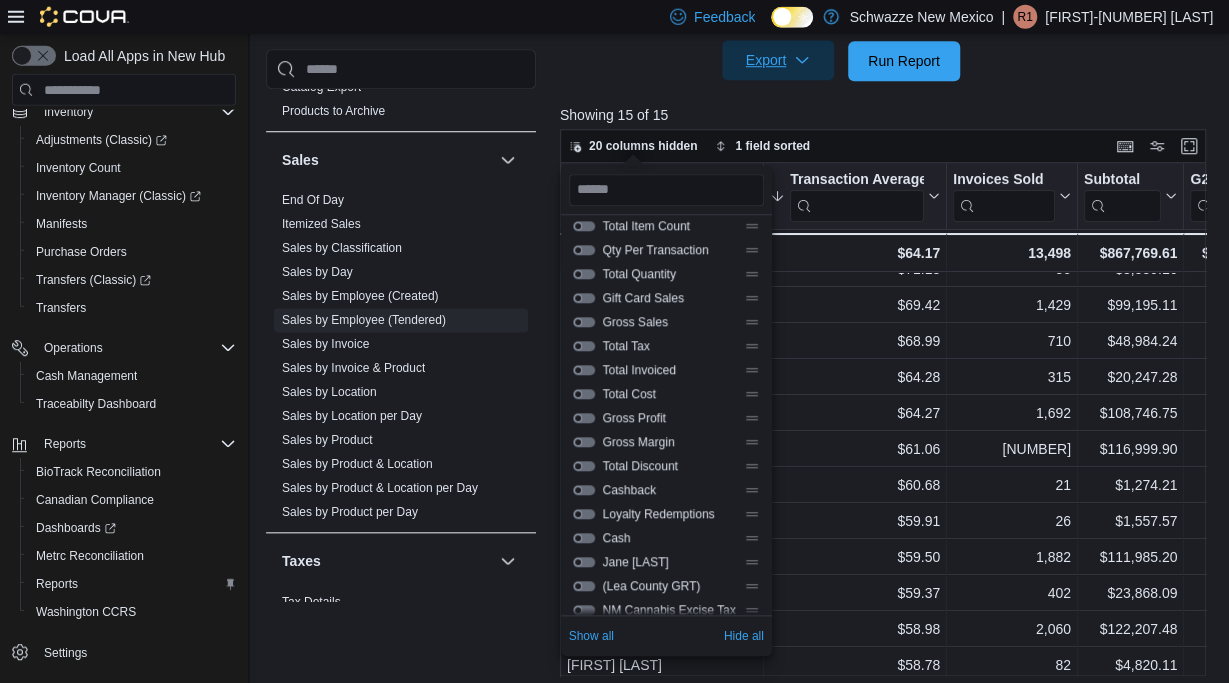 click at bounding box center (584, 466) 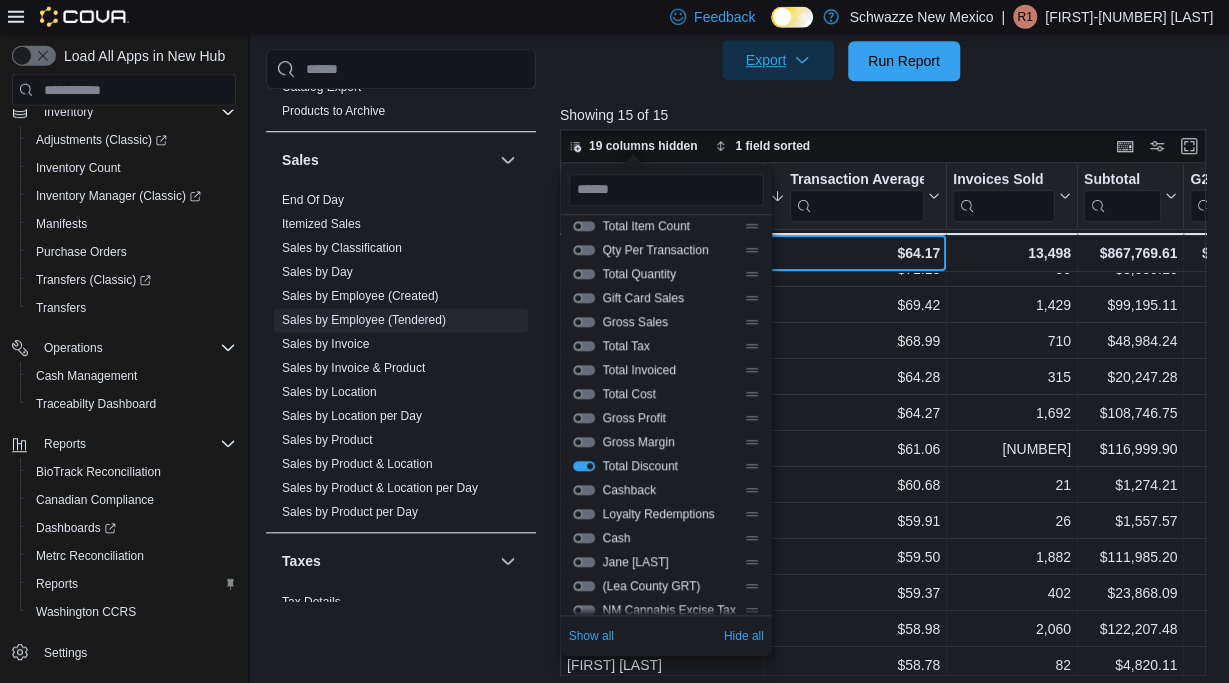 click on "$64.17" at bounding box center [855, 253] 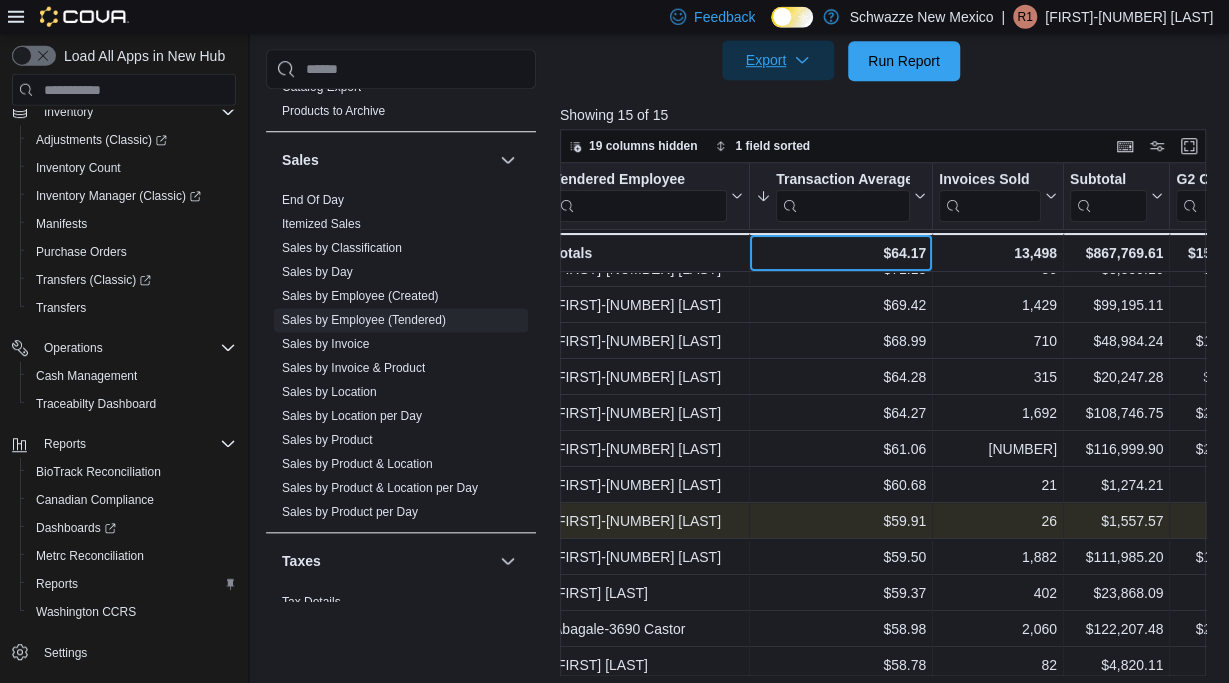 scroll, scrollTop: 93, scrollLeft: 0, axis: vertical 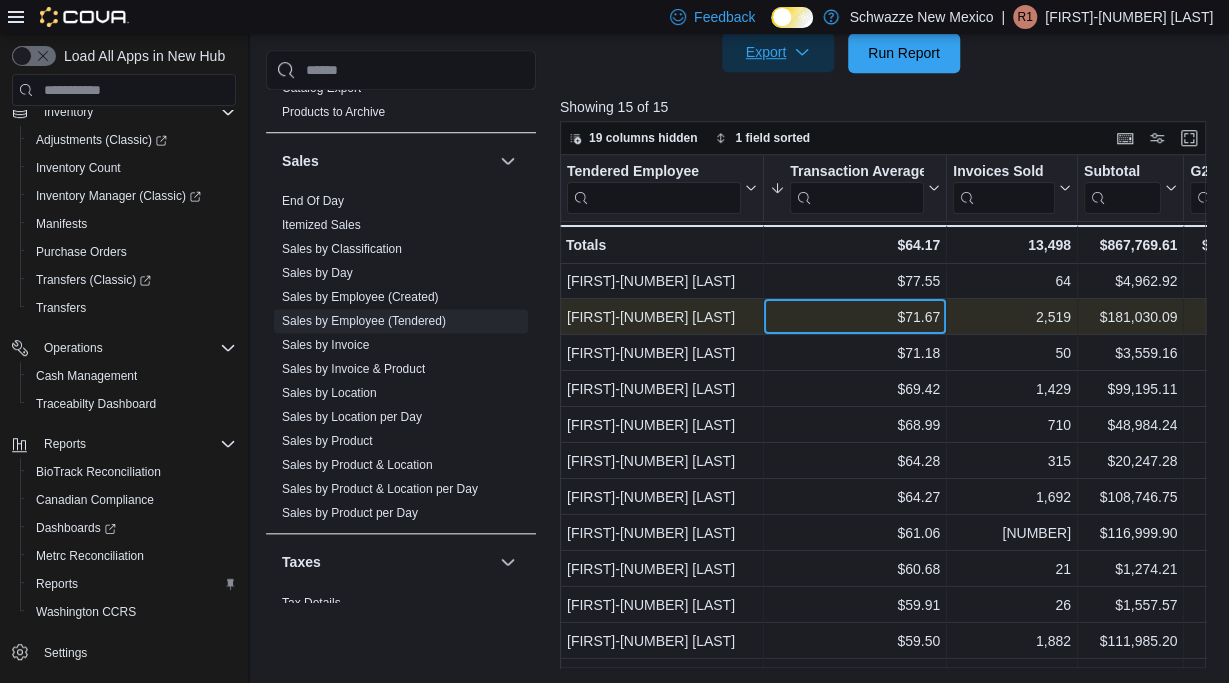 click on "$71.67 -  Transaction Average, column 2, row 2" at bounding box center (855, 317) 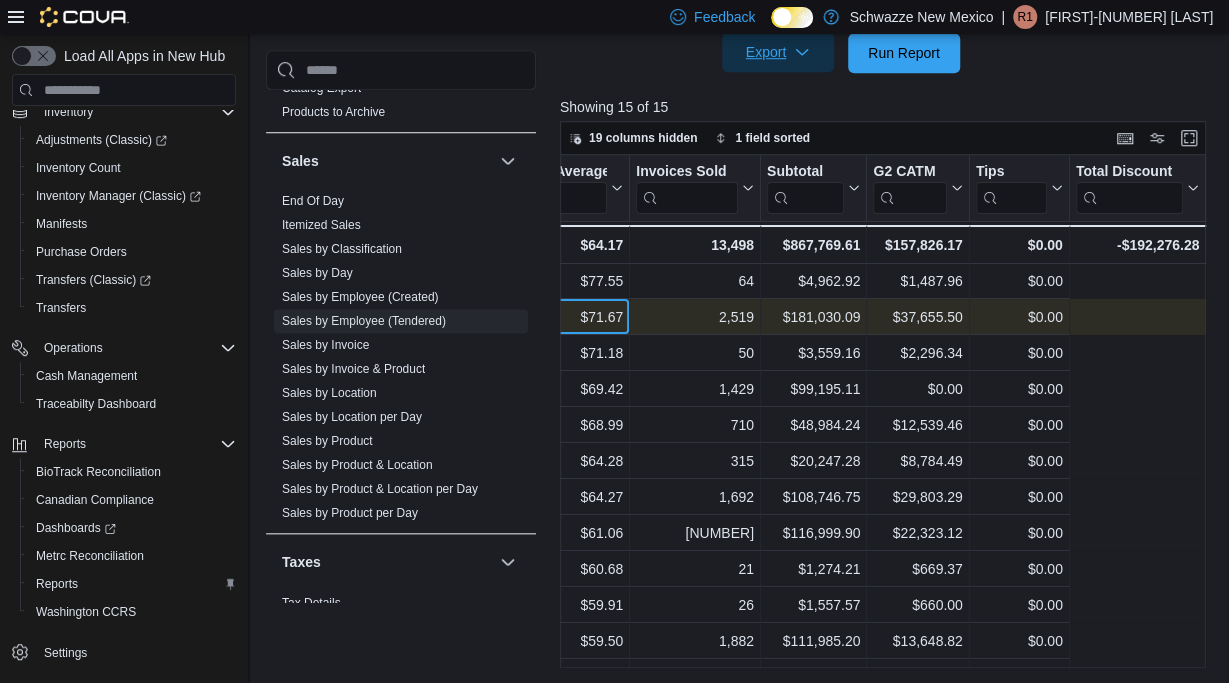 scroll, scrollTop: 1, scrollLeft: 0, axis: vertical 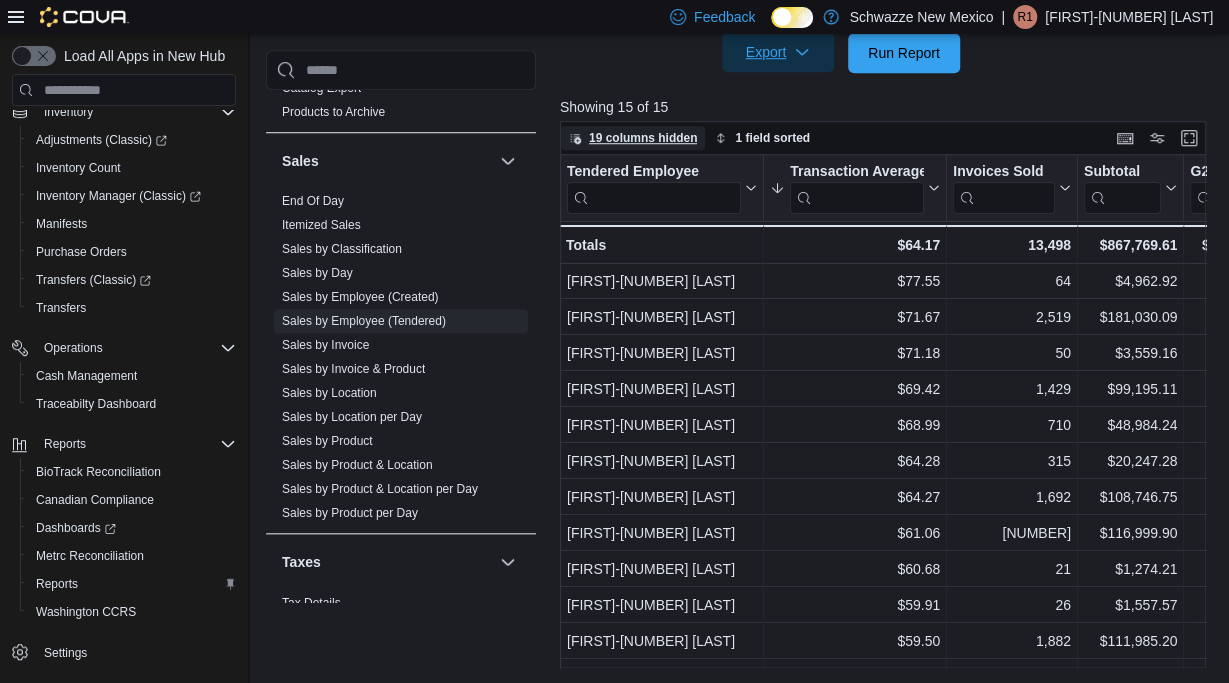 click on "19 columns hidden" at bounding box center (643, 138) 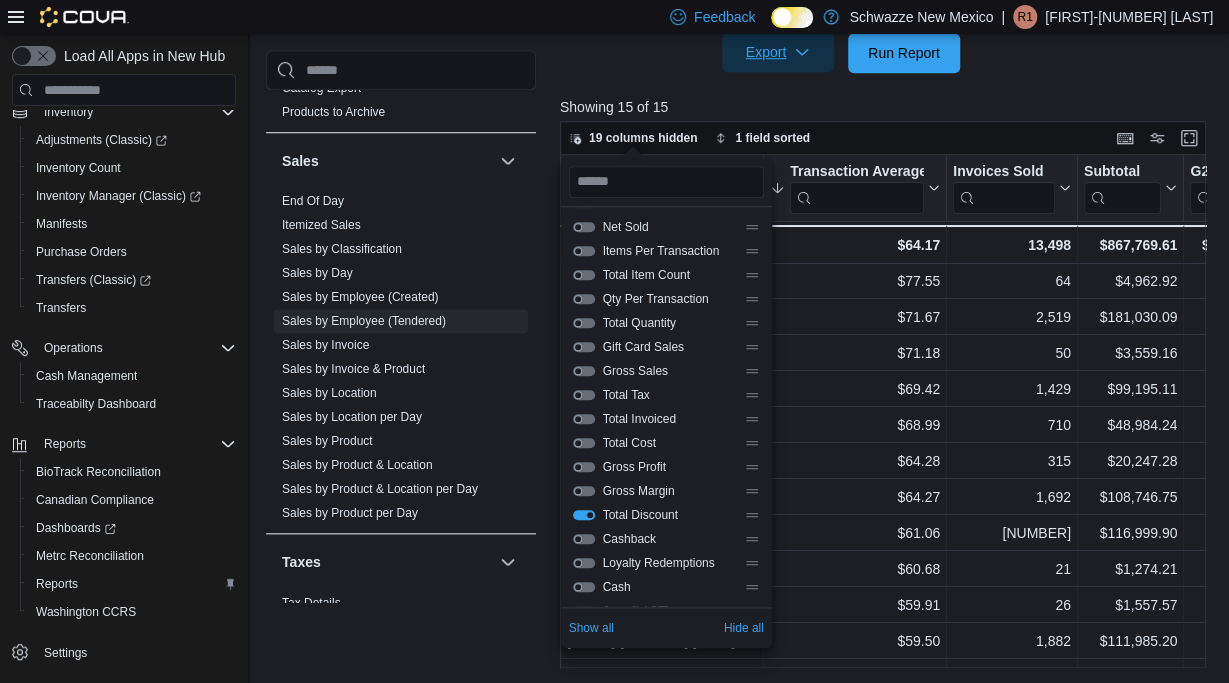 scroll, scrollTop: 167, scrollLeft: 0, axis: vertical 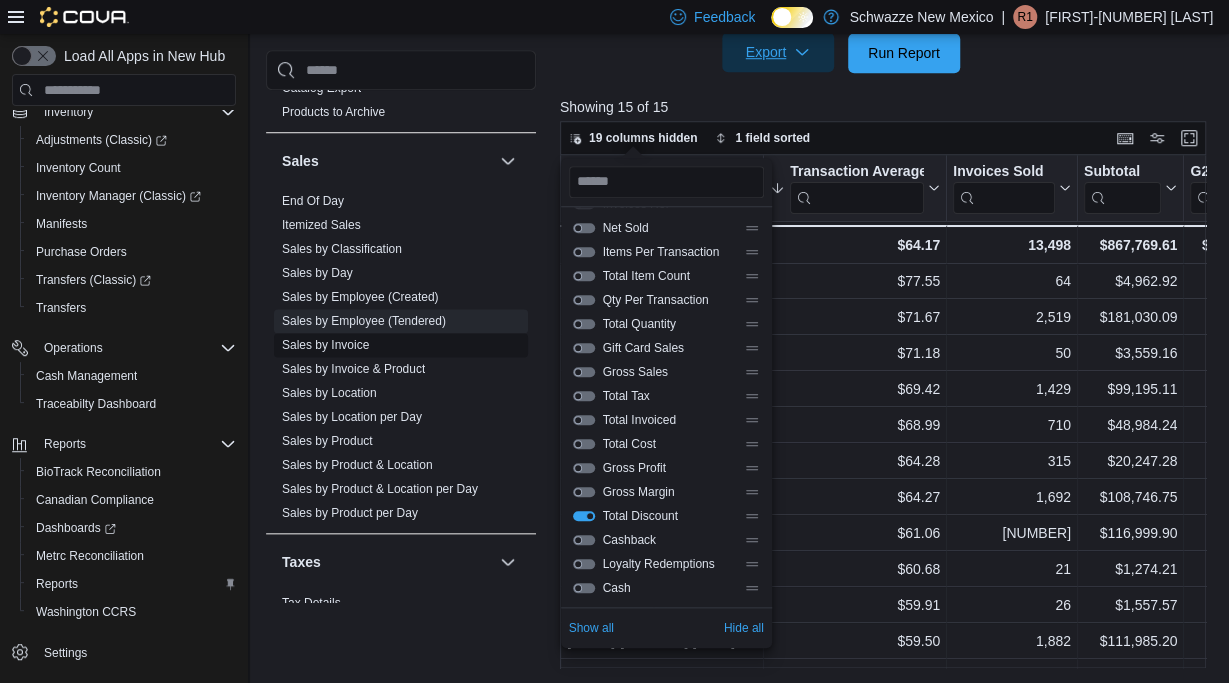 click on "Sales by Invoice" at bounding box center [325, 345] 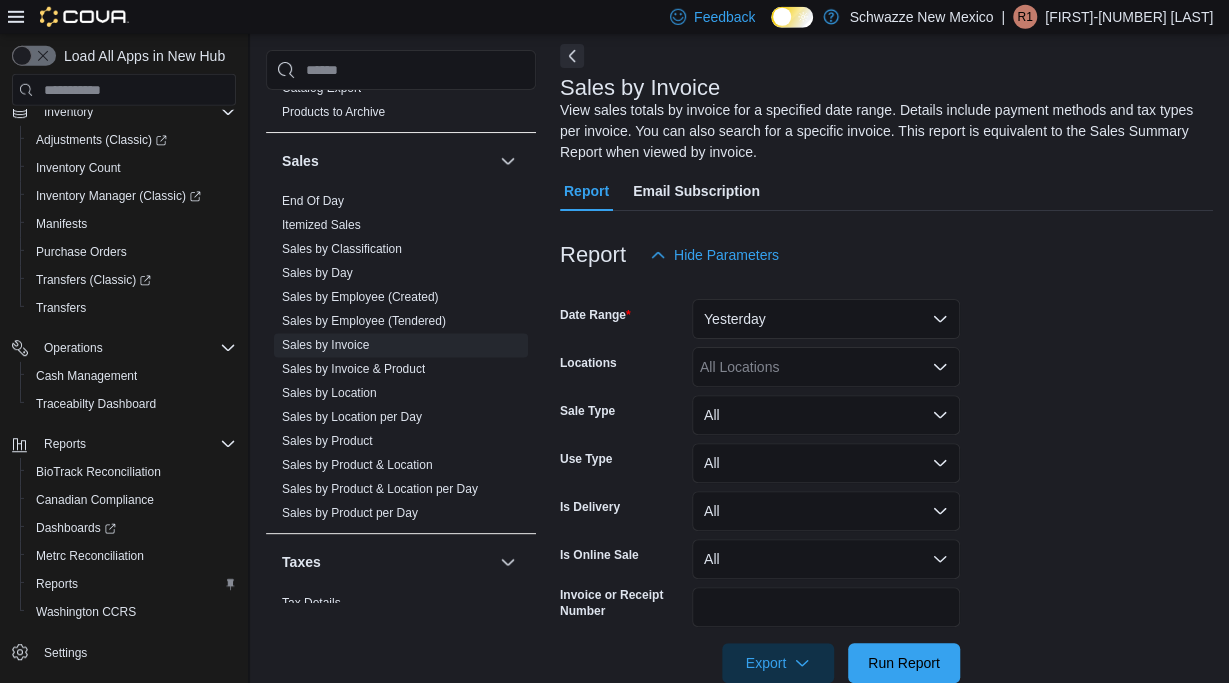 scroll, scrollTop: 88, scrollLeft: 0, axis: vertical 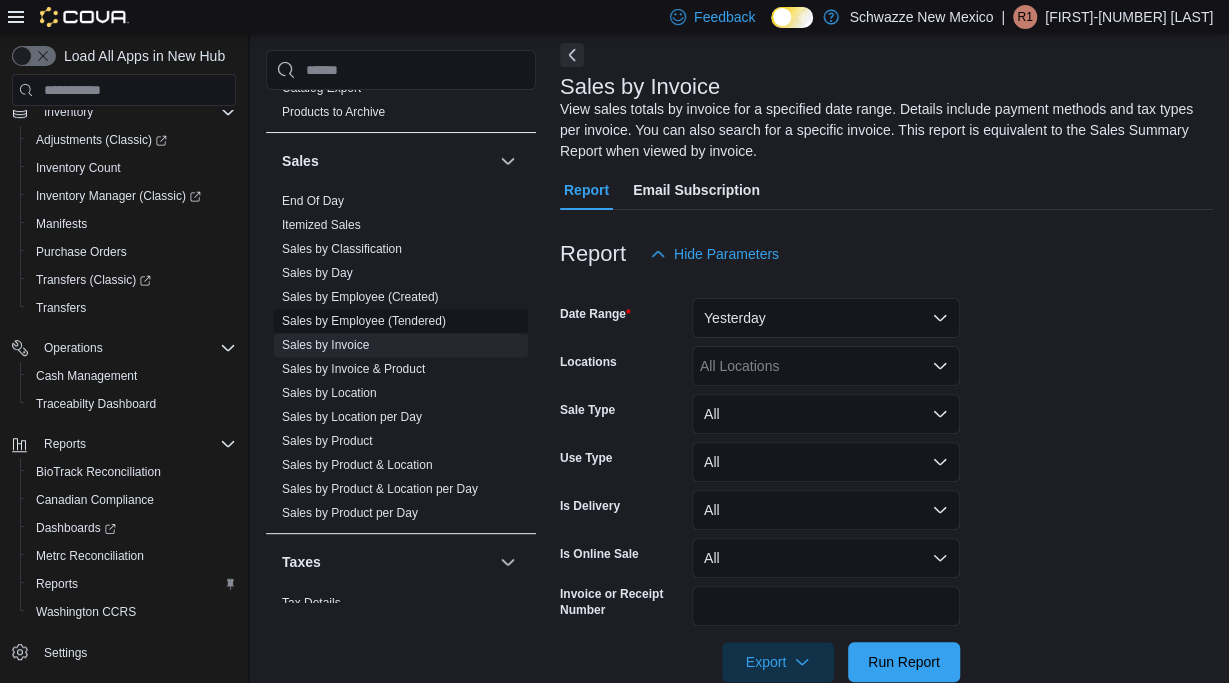 click on "Sales by Employee (Tendered)" at bounding box center (364, 321) 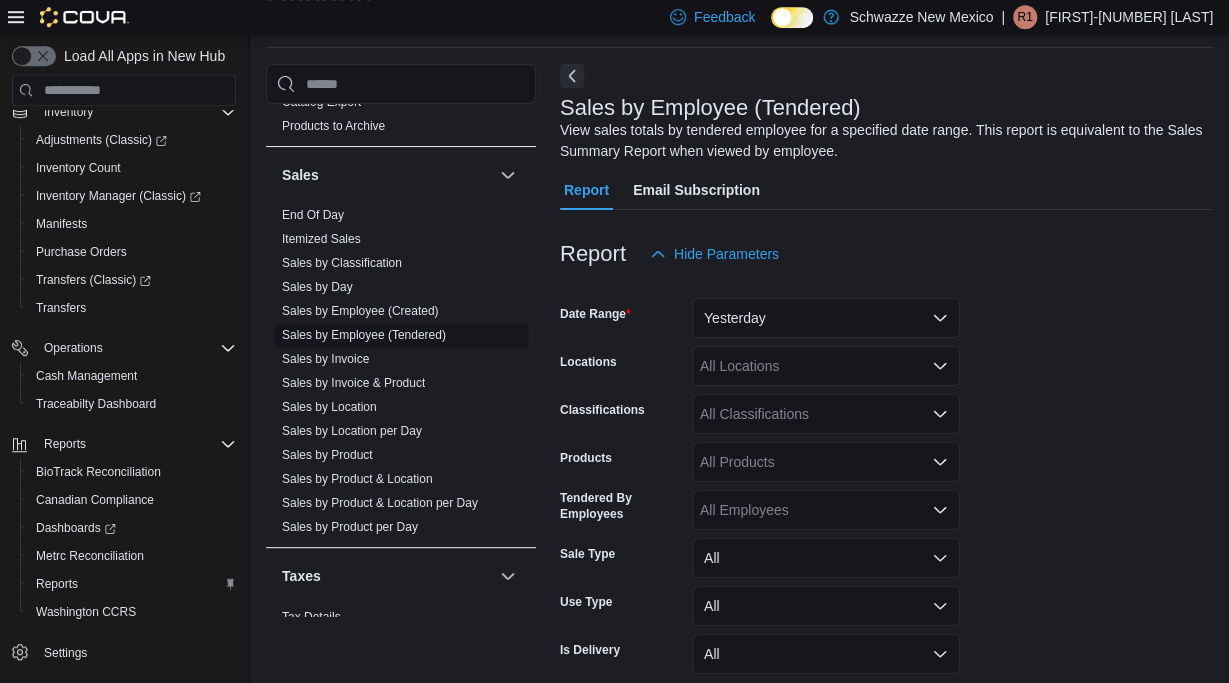 scroll, scrollTop: 66, scrollLeft: 0, axis: vertical 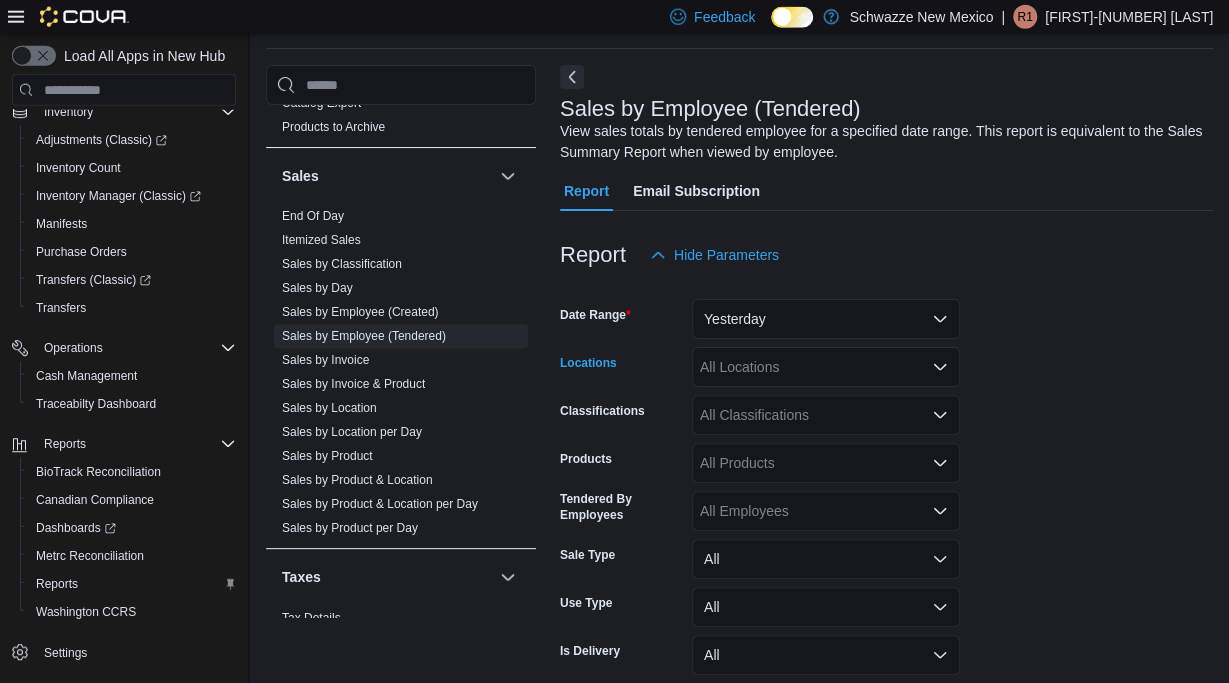 click on "All Locations" at bounding box center [826, 367] 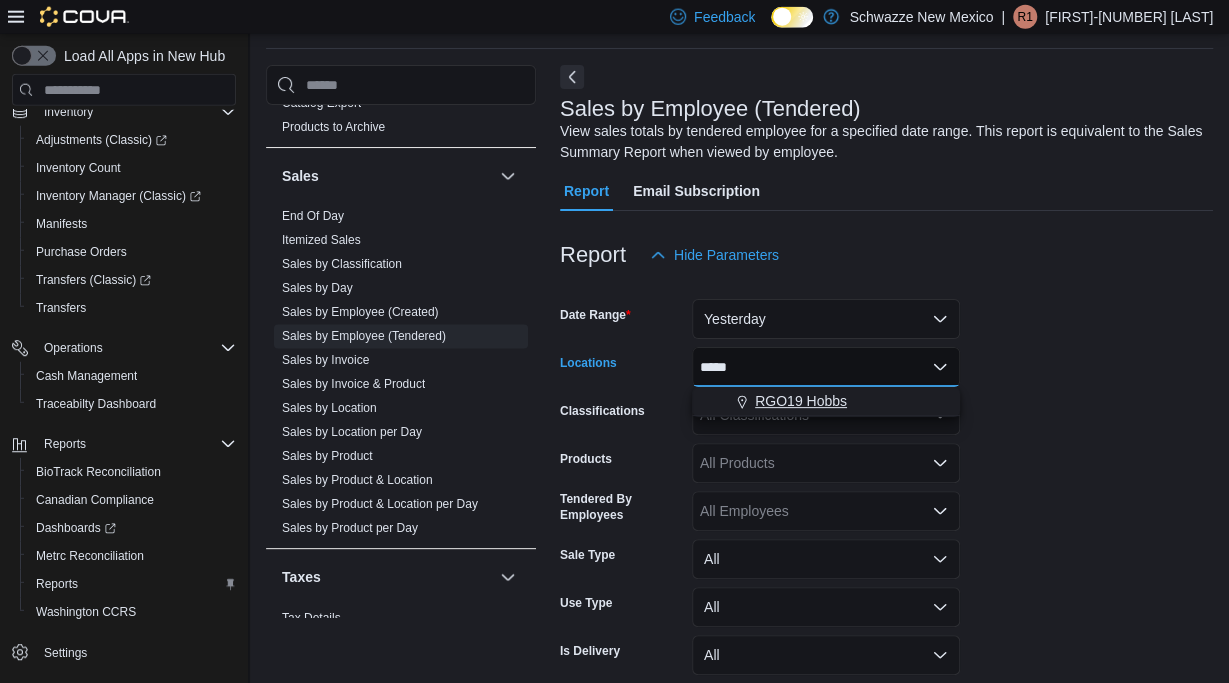 type on "*****" 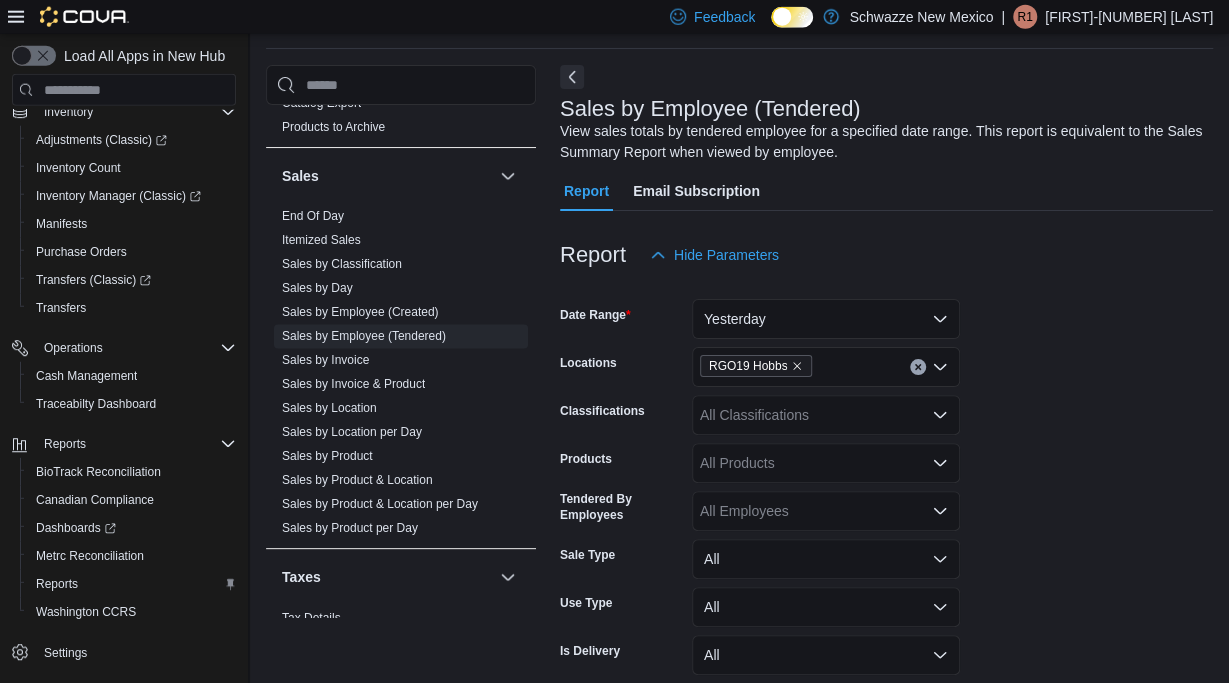 click on "Date Range Yesterday Locations RGO19 Hobbs Classifications All Classifications Products All Products Tendered By Employees All Employees Sale Type All Use Type All Is Delivery All Export  Run Report" at bounding box center (886, 503) 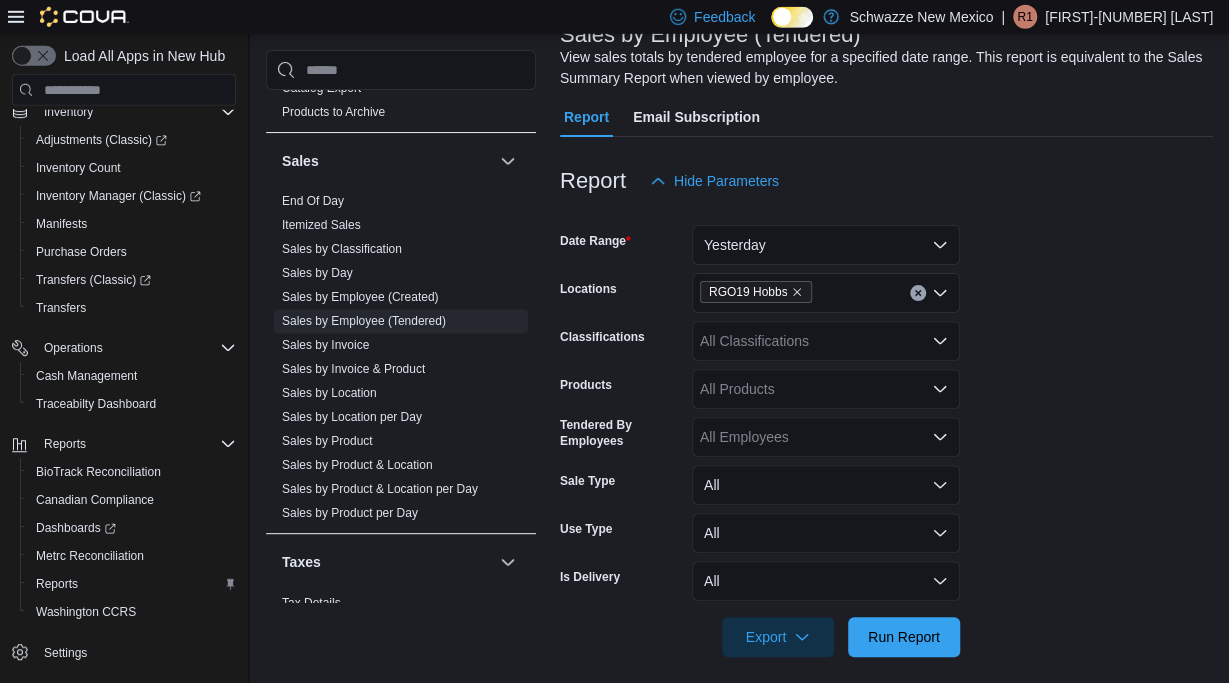 scroll, scrollTop: 154, scrollLeft: 0, axis: vertical 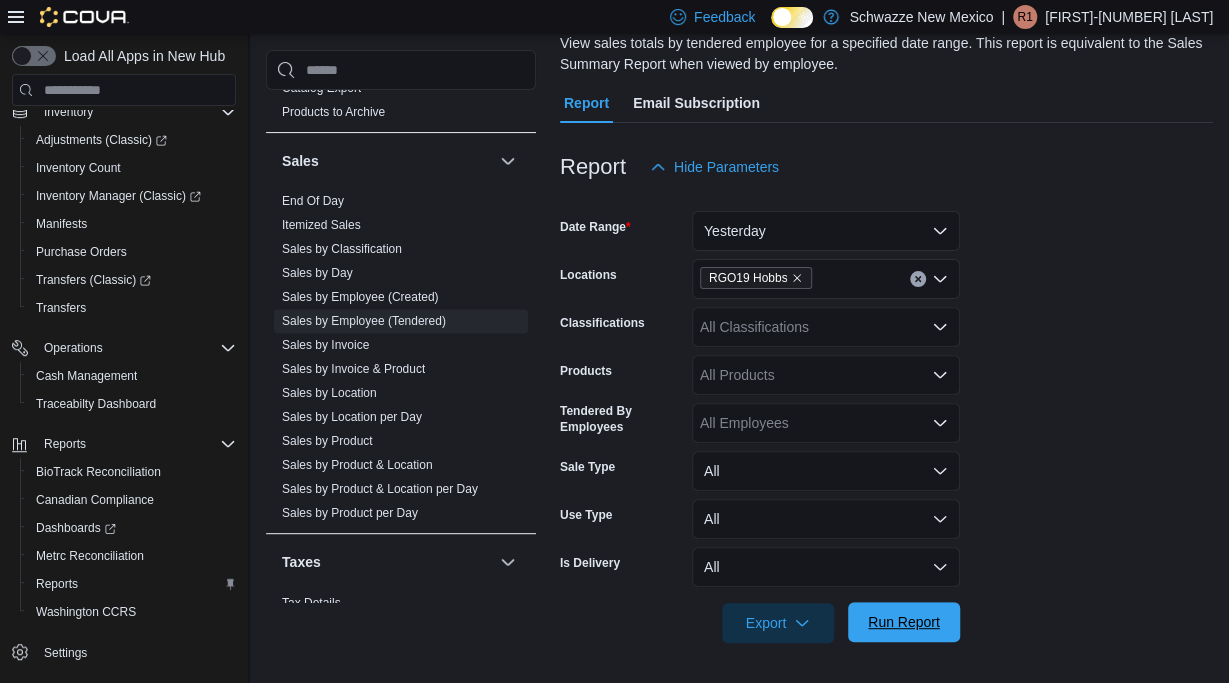 click on "Run Report" at bounding box center [904, 622] 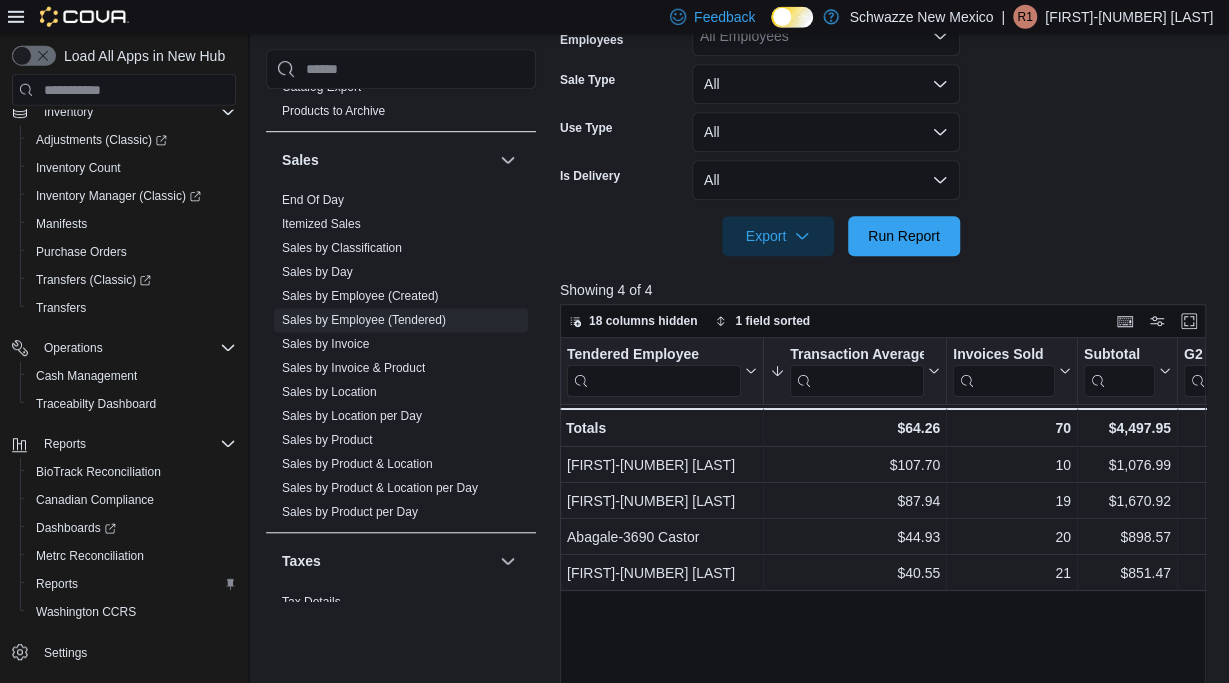 scroll, scrollTop: 724, scrollLeft: 0, axis: vertical 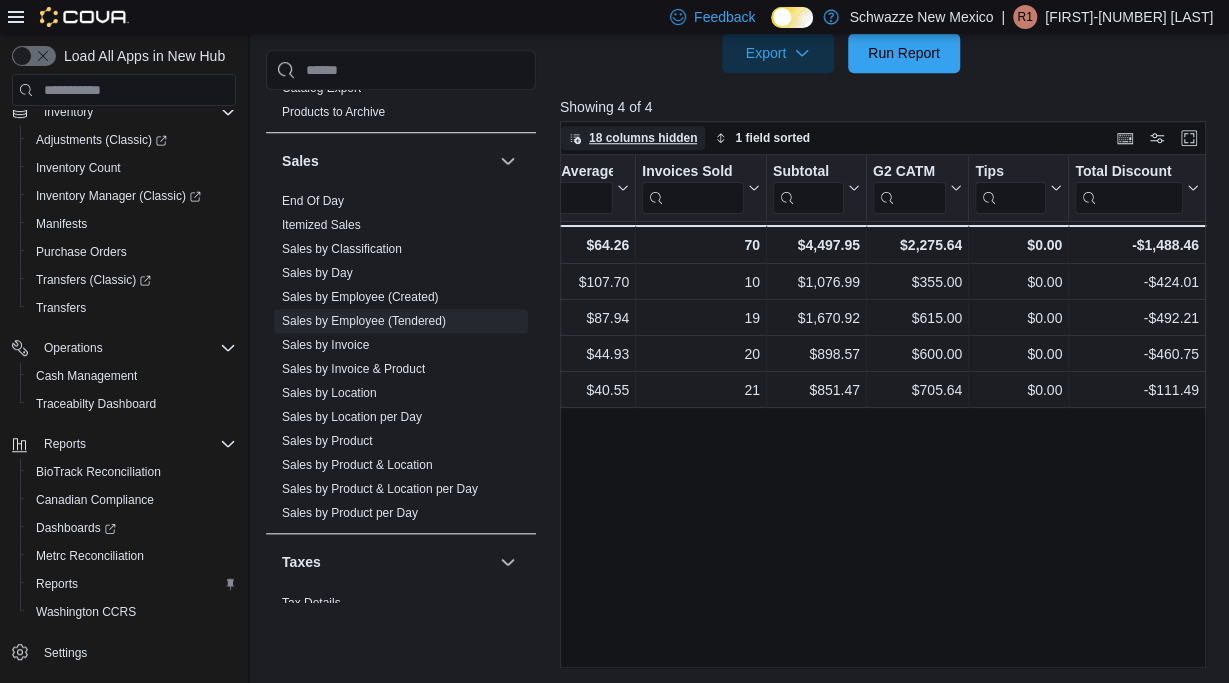click on "18 columns hidden" at bounding box center (643, 138) 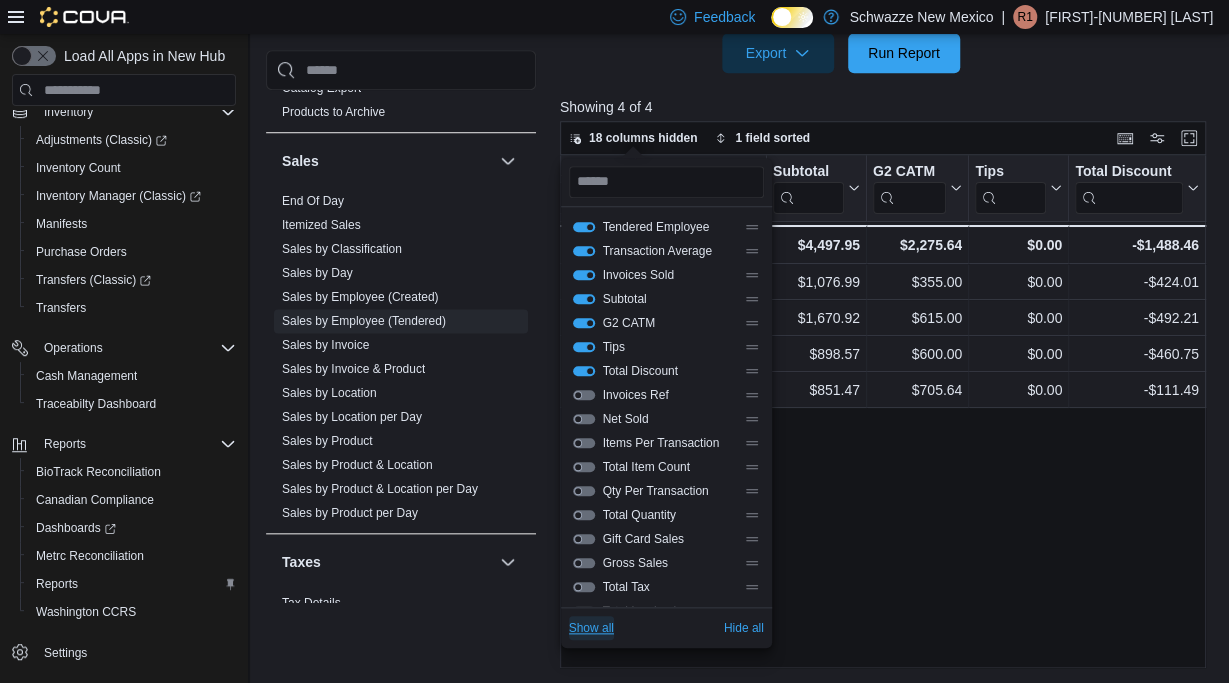 click on "Show all" at bounding box center (591, 628) 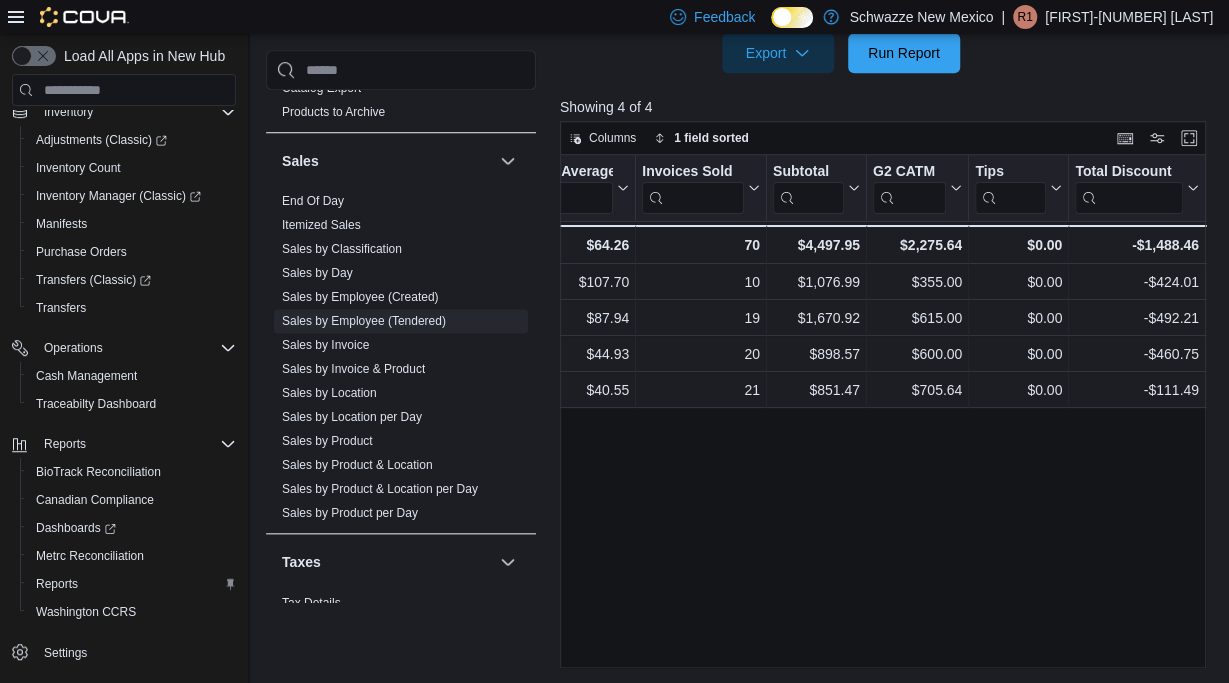 click on "Tendered Employee Click to view column header actions Transaction Average Sorted descending . Click to view column header actions Invoices Sold Click to view column header actions Subtotal Click to view column header actions G2 CATM Click to view column header actions Tips Click to view column header actions Total Discount Click to view column header actions Invoices Ref Click to view column header actions Net Sold Click to view column header actions Items Per Transaction Click to view column header actions Total Item Count Click to view column header actions Qty Per Transaction Click to view column header actions Total Quantity Click to view column header actions Gift Cards Click to view column header actions Gross Sales Click to view column header actions Total Tax Click to view column header actions Total Invoiced Click to view column header actions Total Cost Click to view column header actions Gross Profit Click to view column header actions Gross Margin Click to view column header actions Cashback Cash" at bounding box center [883, 411] 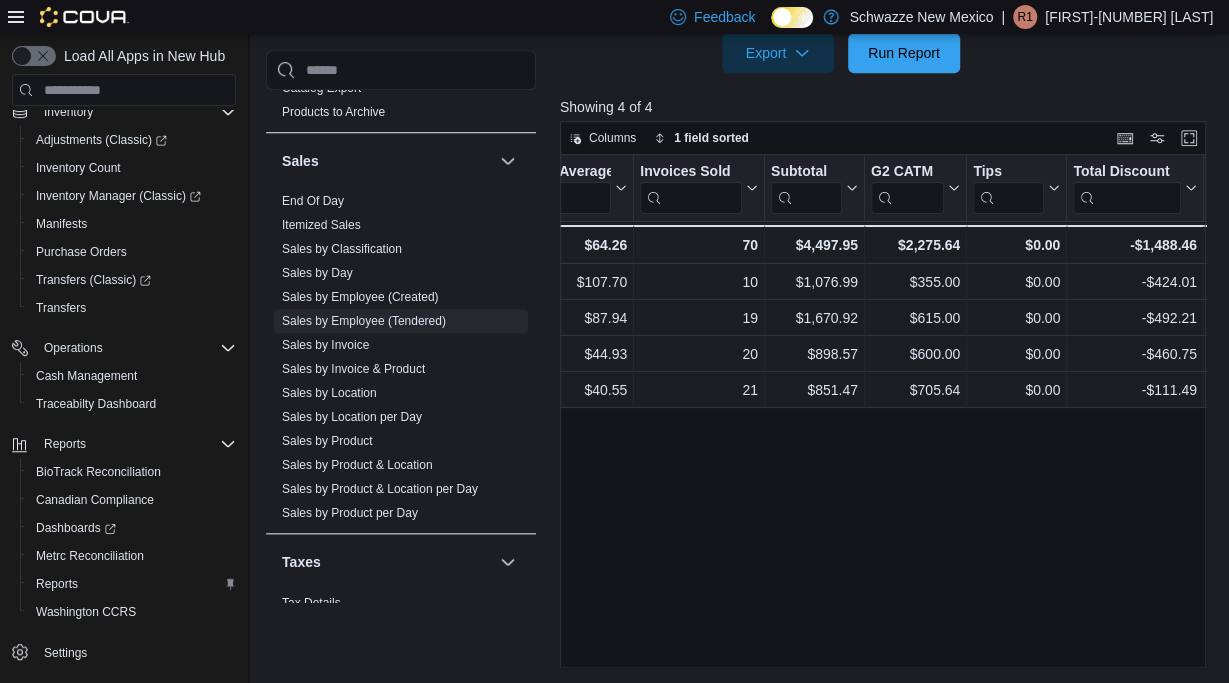 scroll, scrollTop: 0, scrollLeft: 0, axis: both 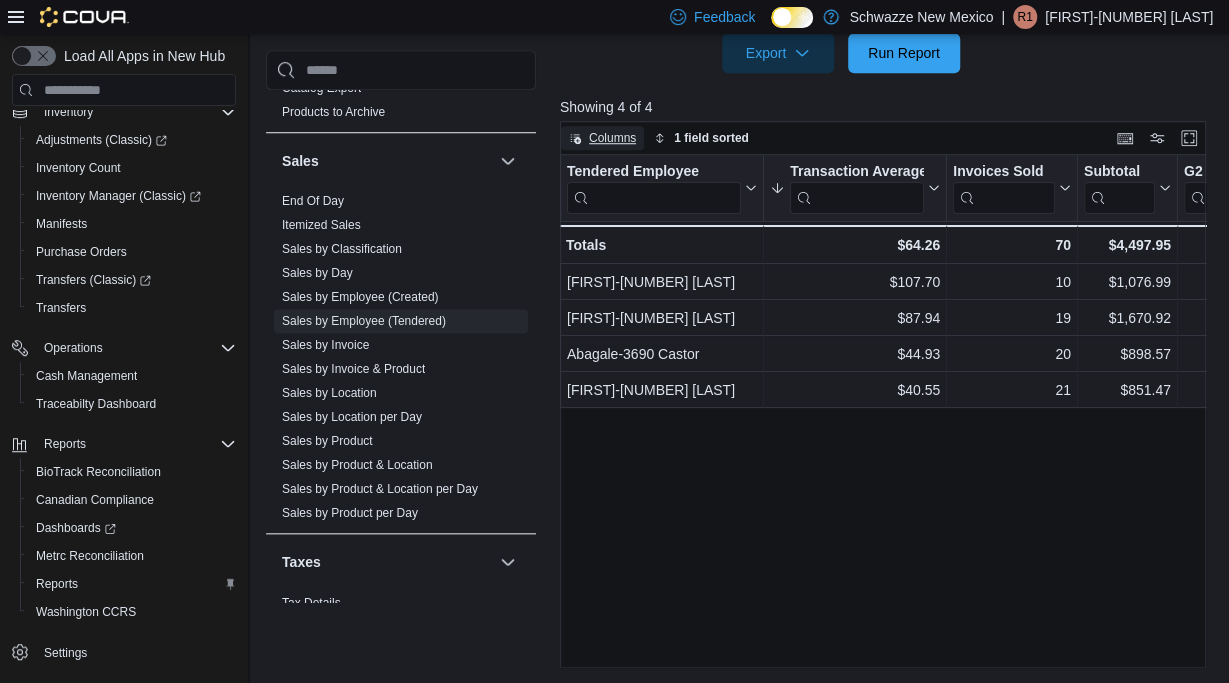 click on "Columns" at bounding box center [612, 138] 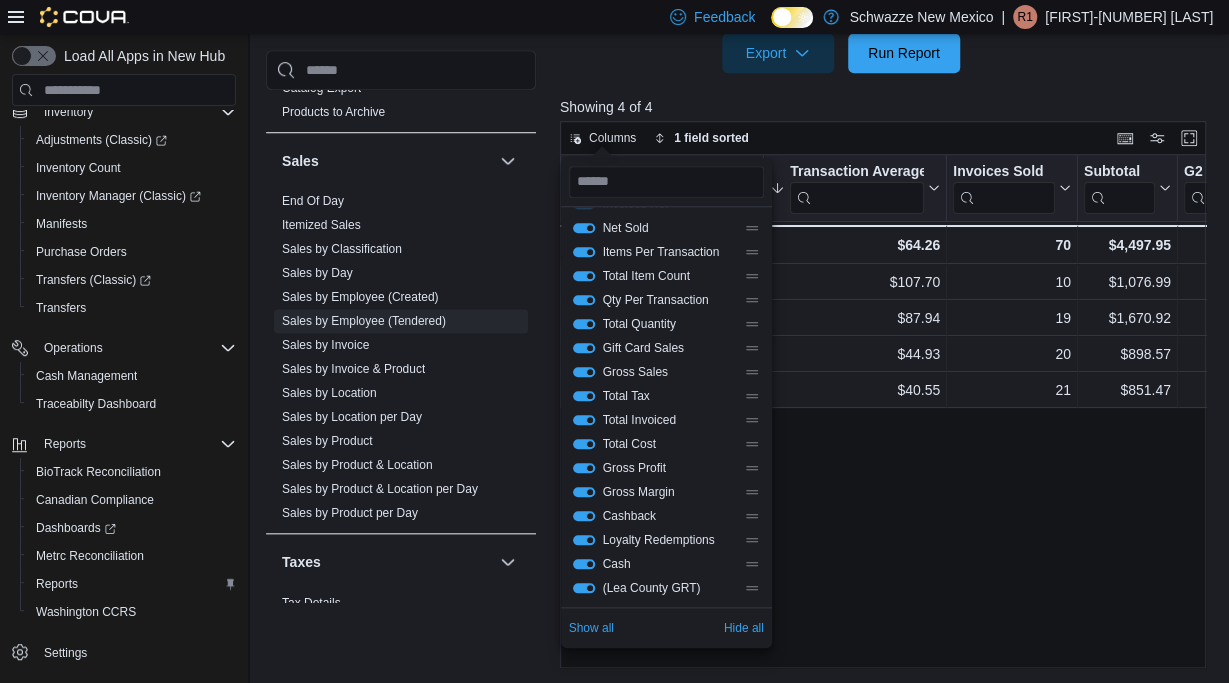 scroll, scrollTop: 216, scrollLeft: 0, axis: vertical 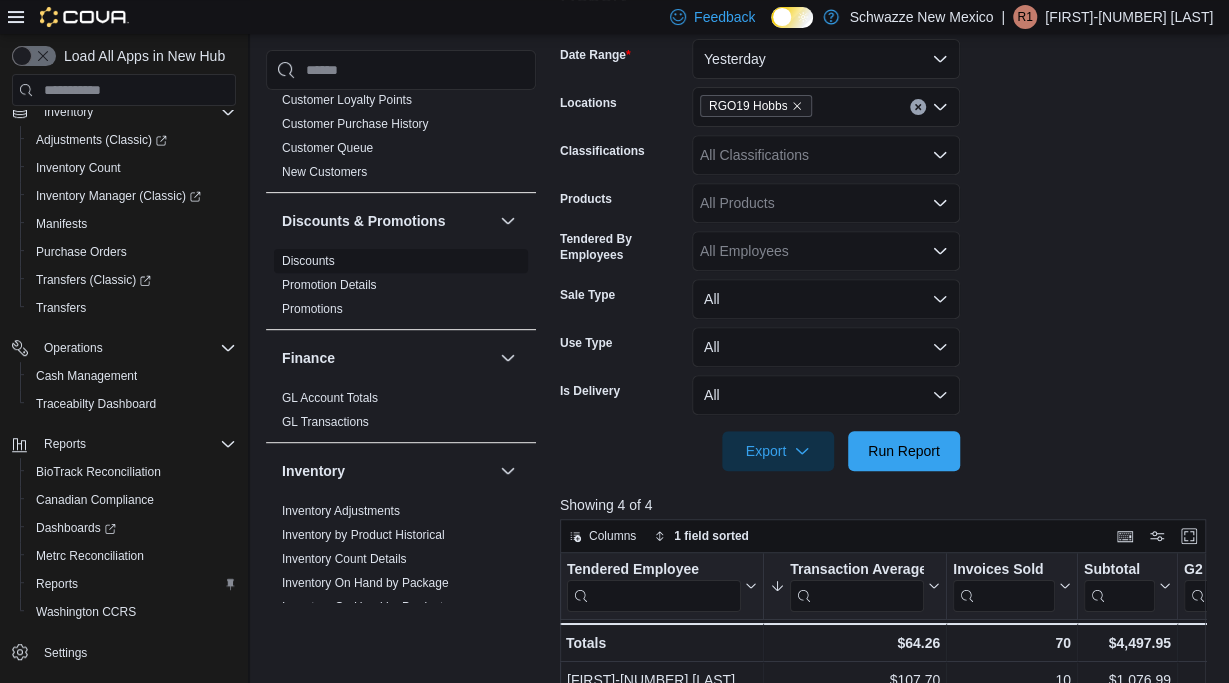click on "Discounts" at bounding box center [308, 261] 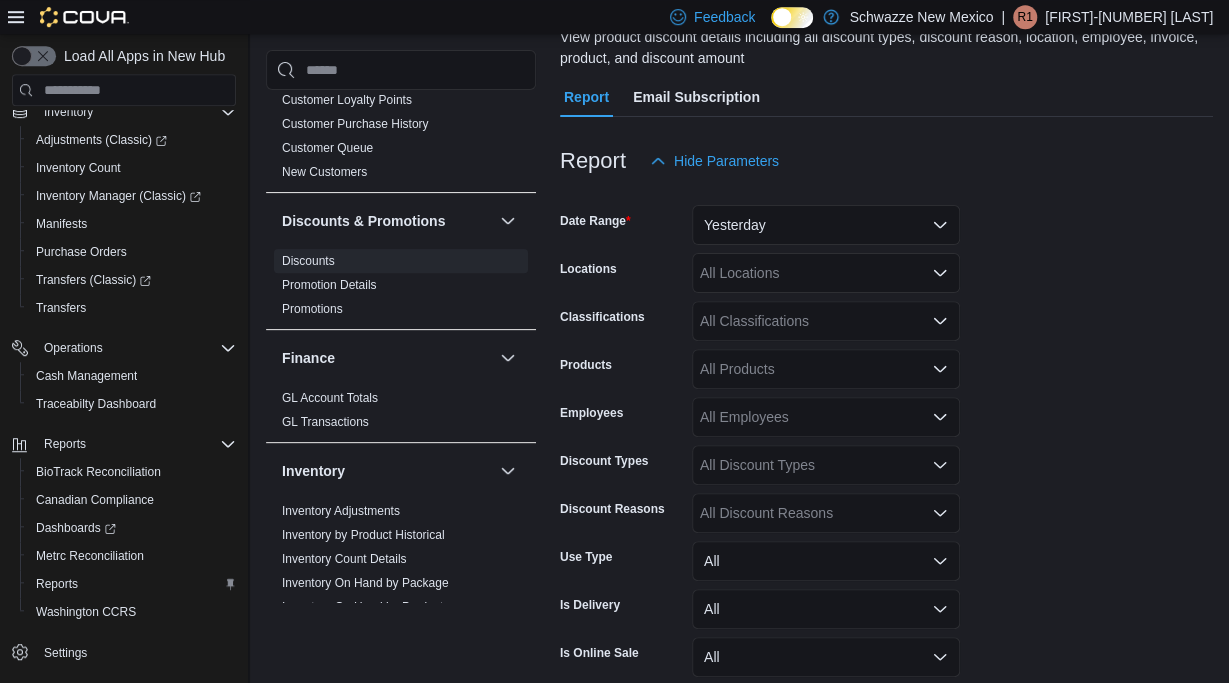 scroll, scrollTop: 142, scrollLeft: 0, axis: vertical 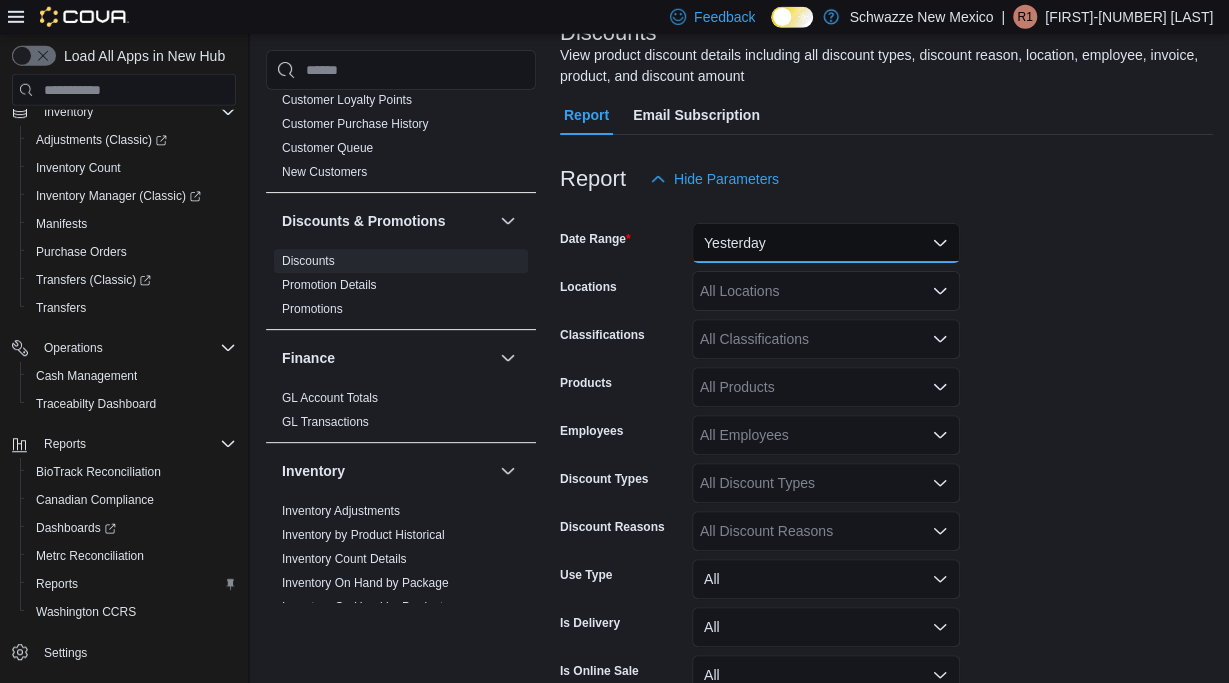 click on "Yesterday" at bounding box center [826, 243] 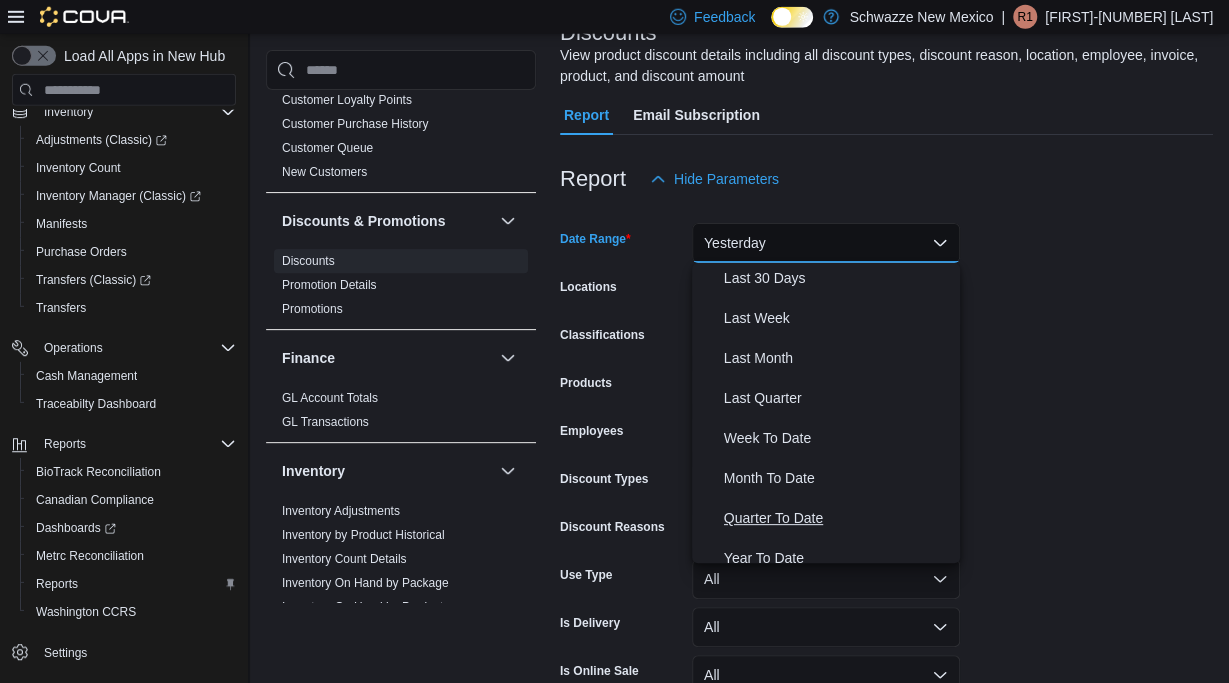 scroll, scrollTop: 300, scrollLeft: 0, axis: vertical 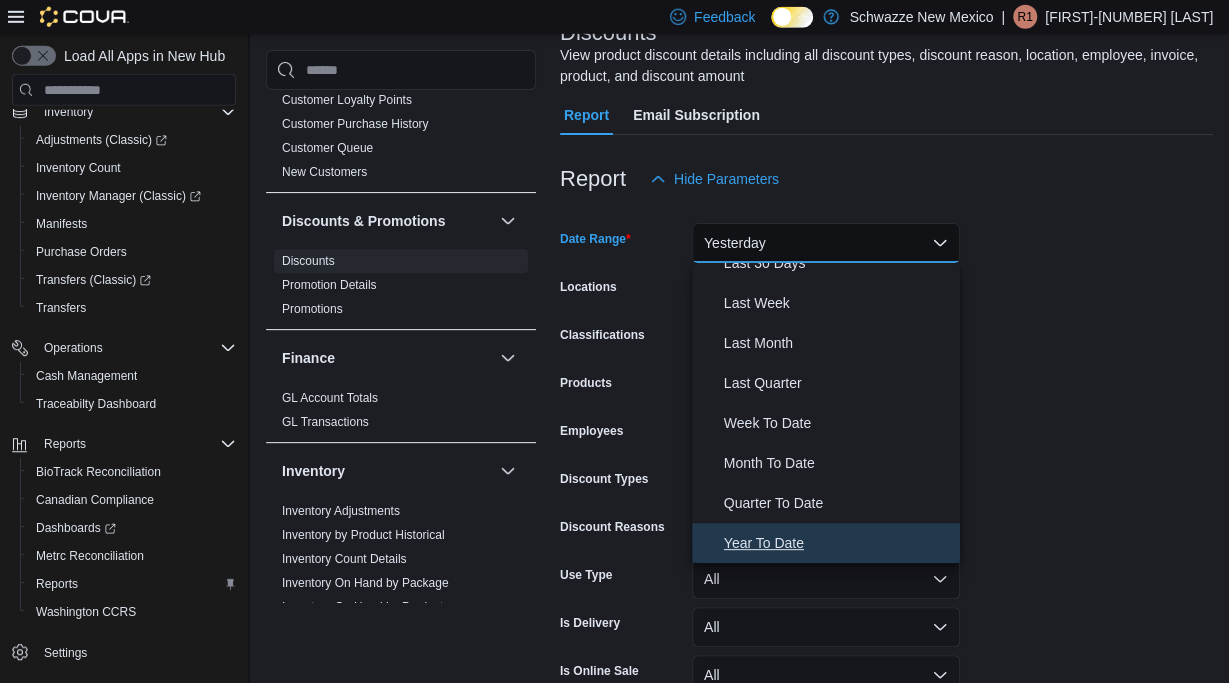 click on "Year To Date" at bounding box center [838, 543] 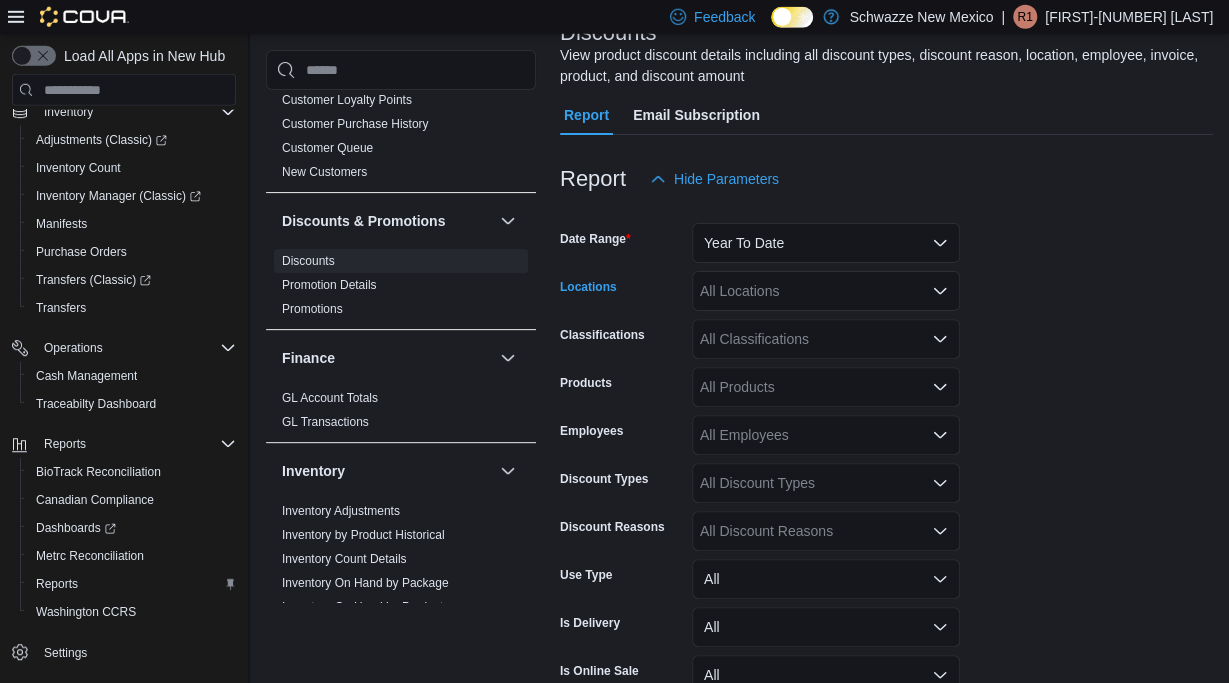click on "All Locations" at bounding box center (826, 291) 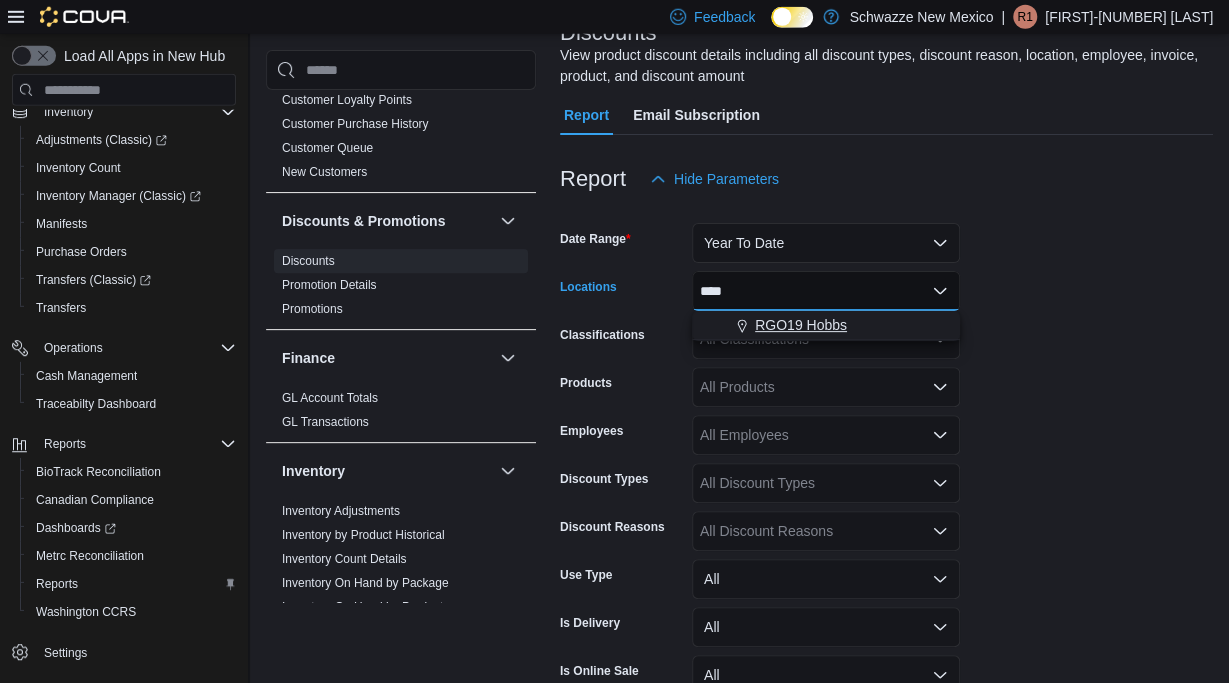 type on "****" 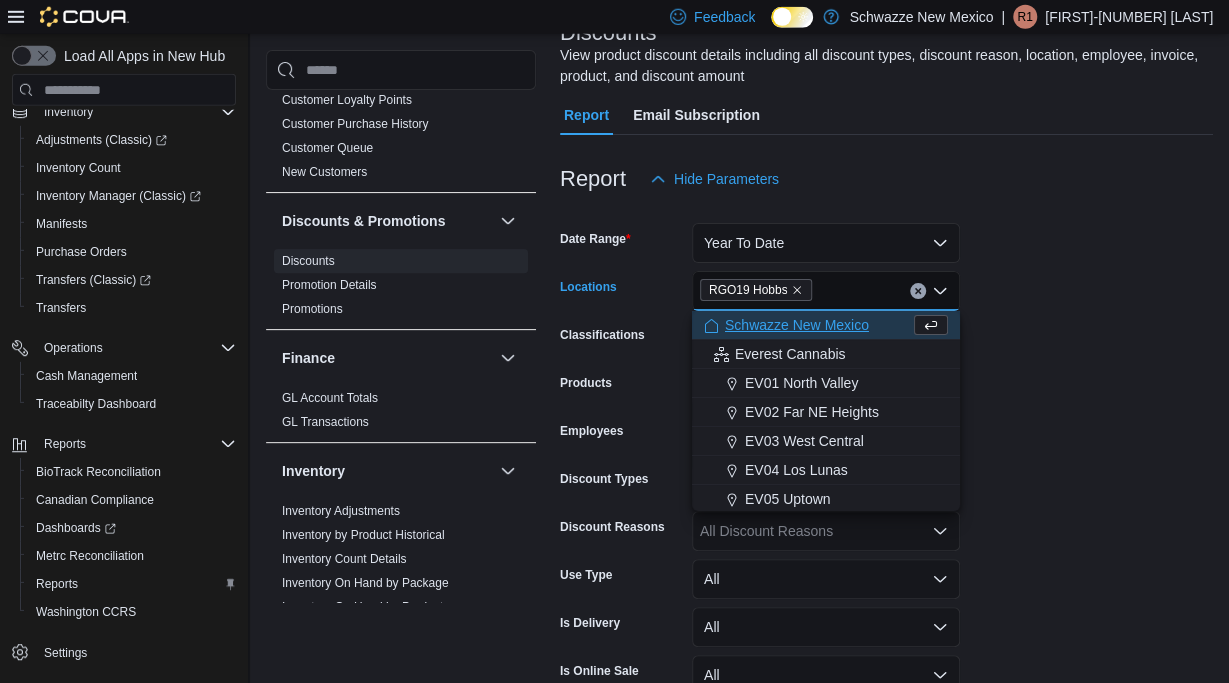 click on "Date Range Year To Date Locations RGO19 Hobbs Combo box. Selected. RGO19 Hobbs. Press Backspace to delete RGO19 Hobbs. Combo box input. All Locations. Type some text or, to display a list of choices, press Down Arrow. To exit the list of choices, press Escape. Classifications All Classifications Products All Products Employees All Employees Discount Types All Discount Types Discount Reasons All Discount Reasons Use Type All Is Delivery All Is Online Sale All Export Run Report" at bounding box center (886, 475) 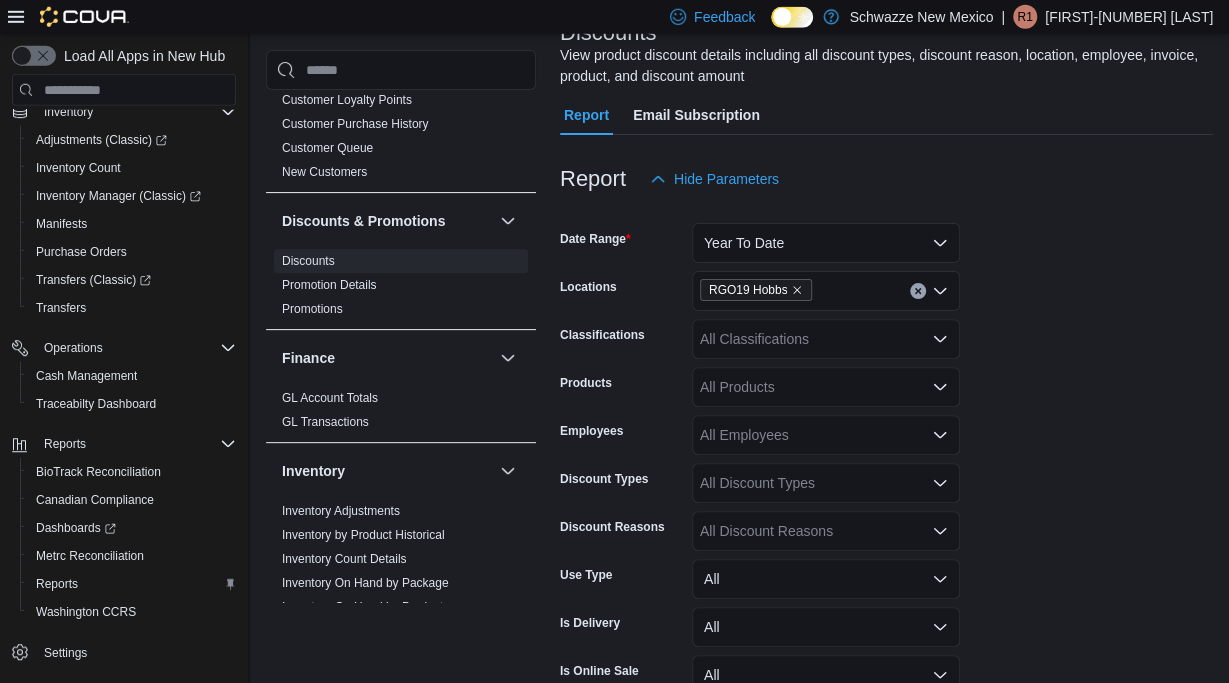 scroll, scrollTop: 250, scrollLeft: 0, axis: vertical 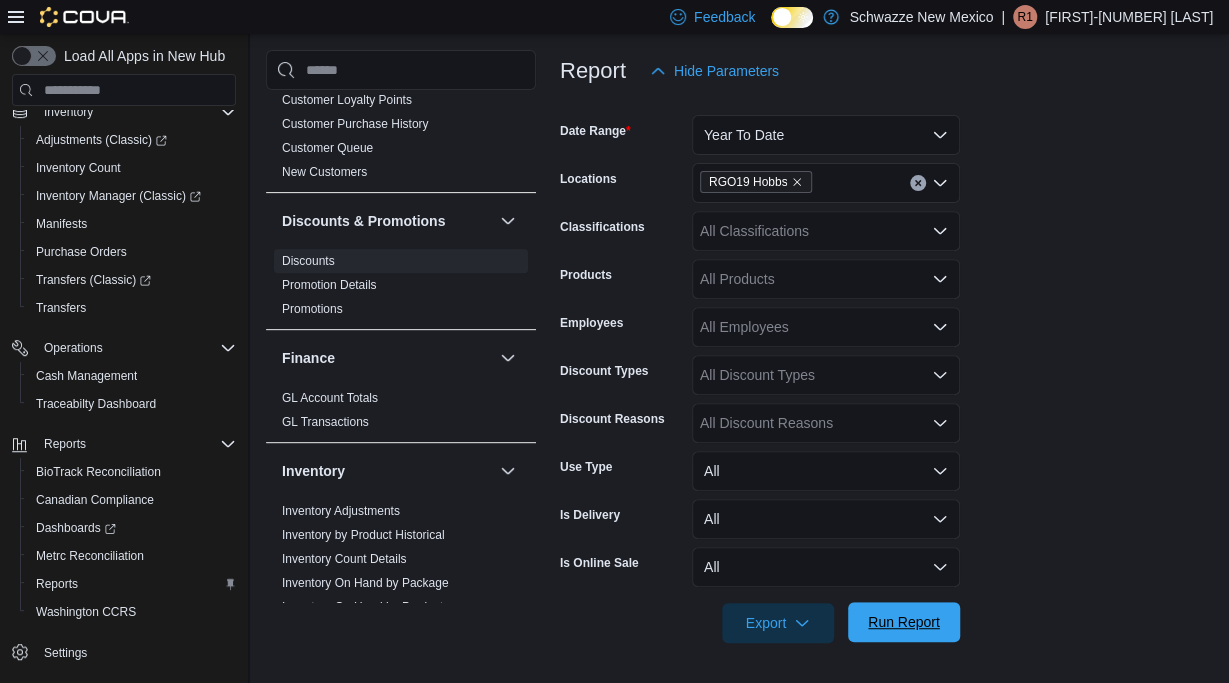 click on "Run Report" at bounding box center (904, 622) 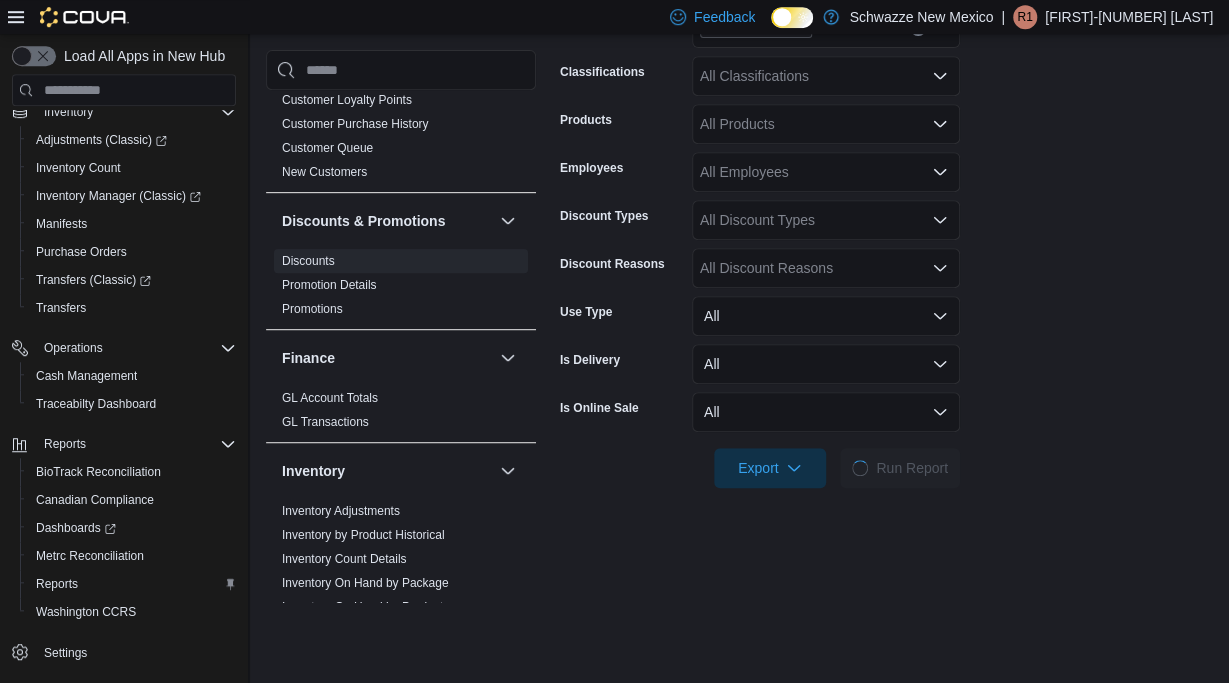 scroll, scrollTop: 290, scrollLeft: 0, axis: vertical 